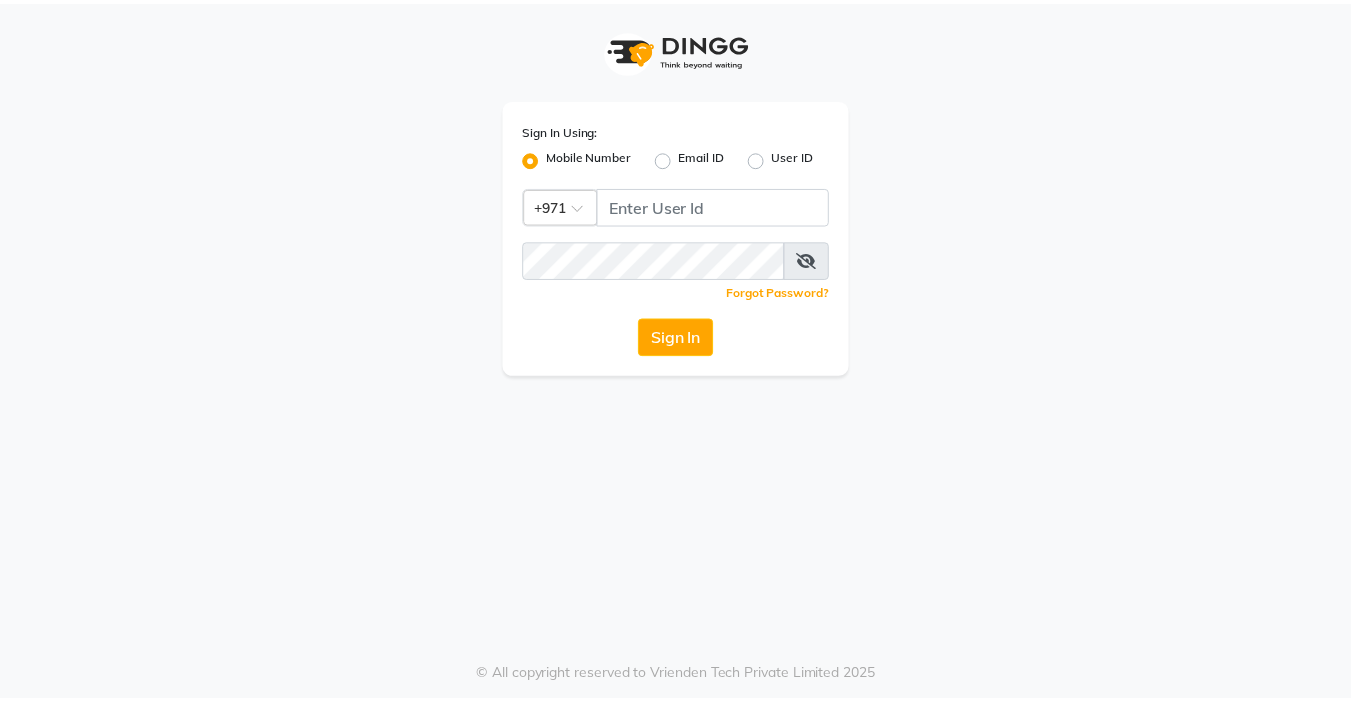 scroll, scrollTop: 0, scrollLeft: 0, axis: both 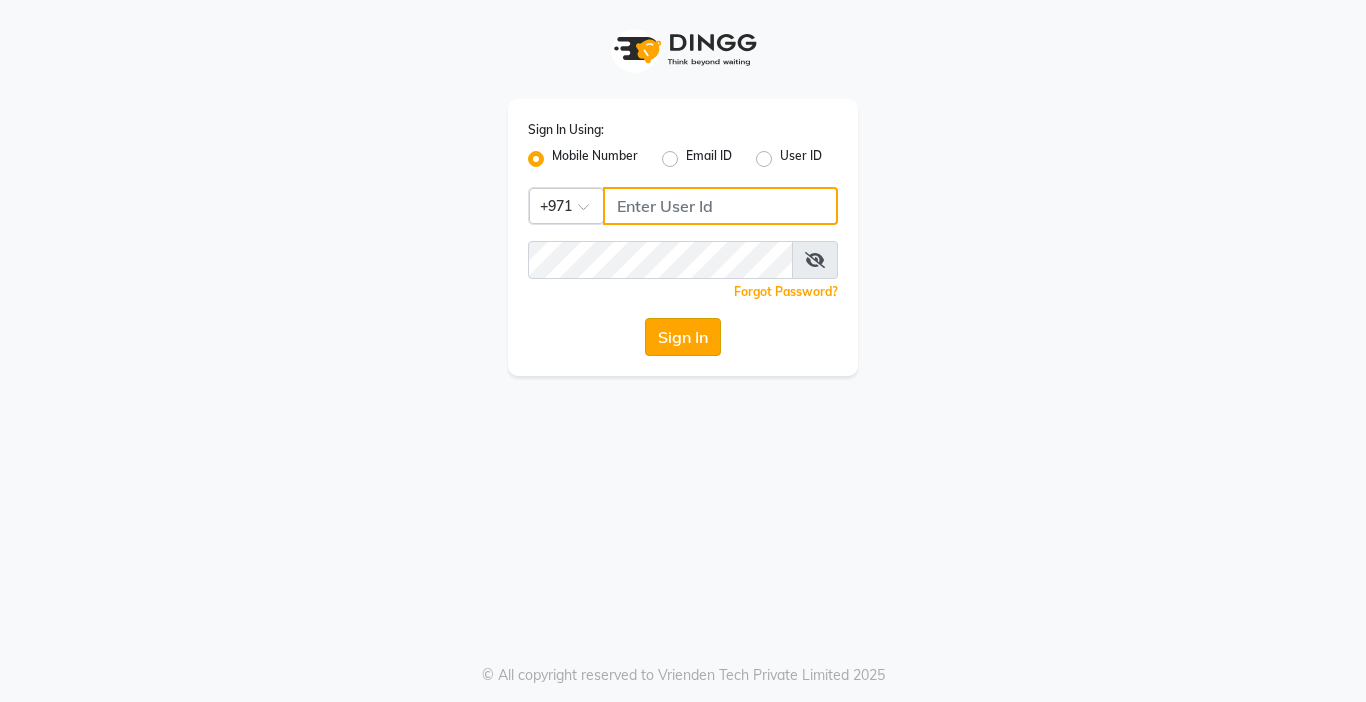 type on "[PHONE]" 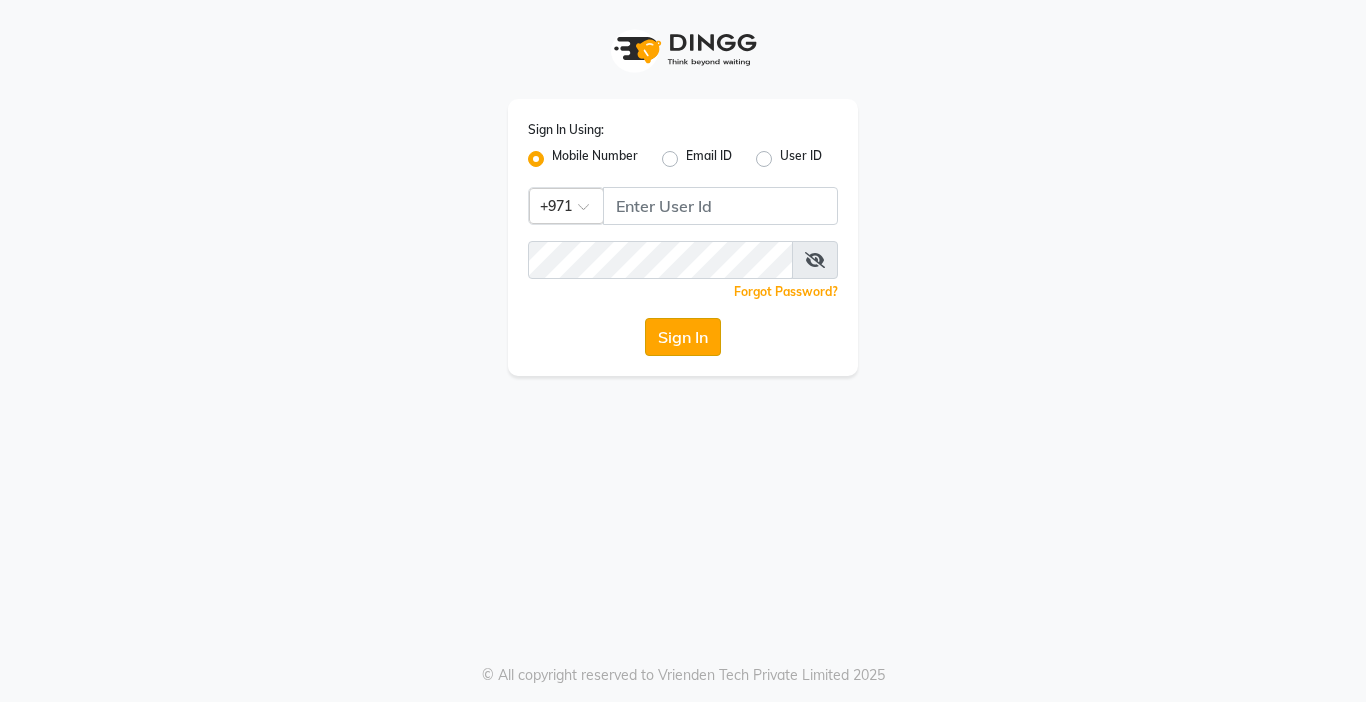 click on "Sign In" 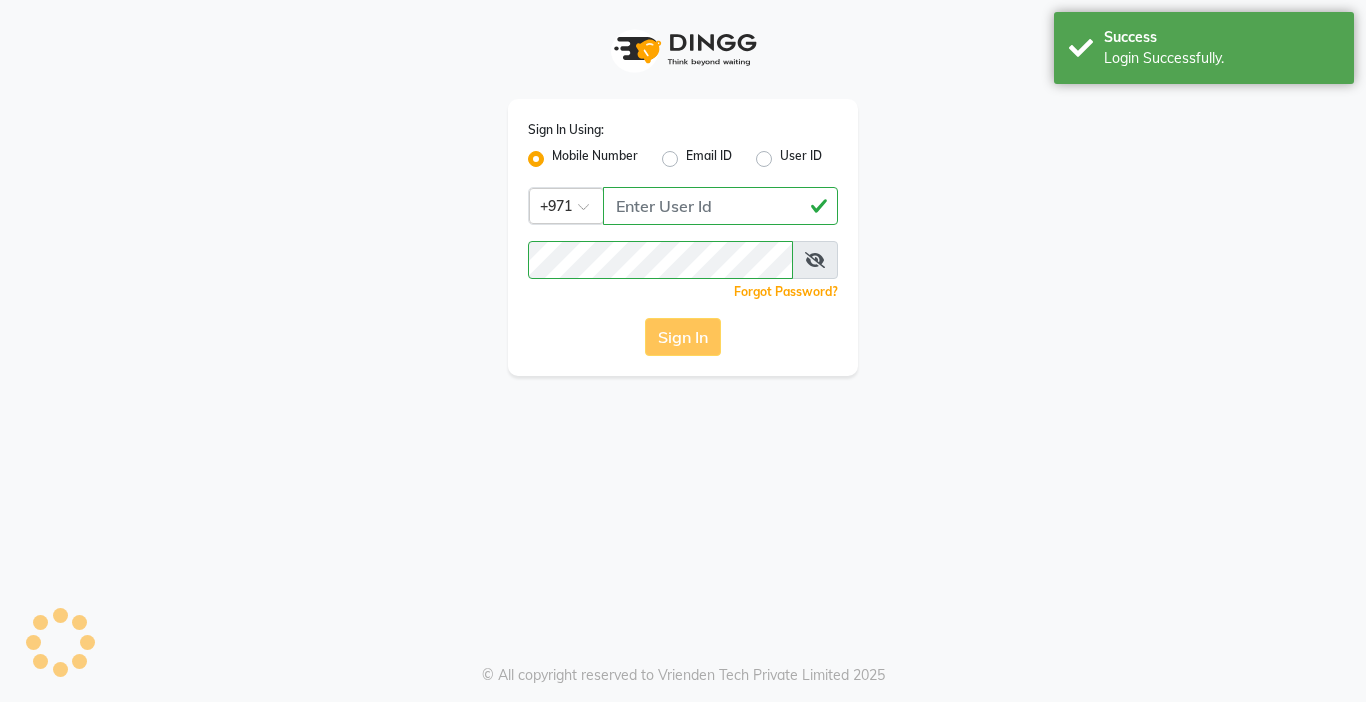 click on "Sign In" 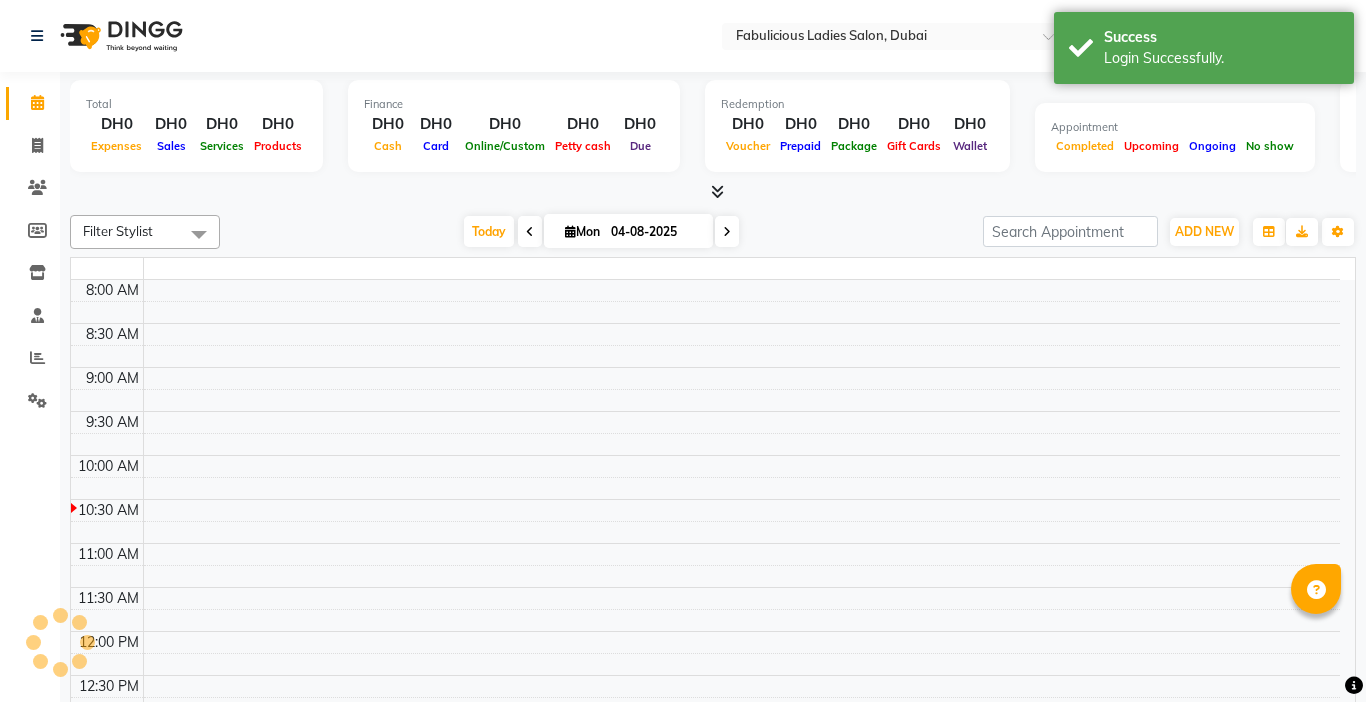 select on "en" 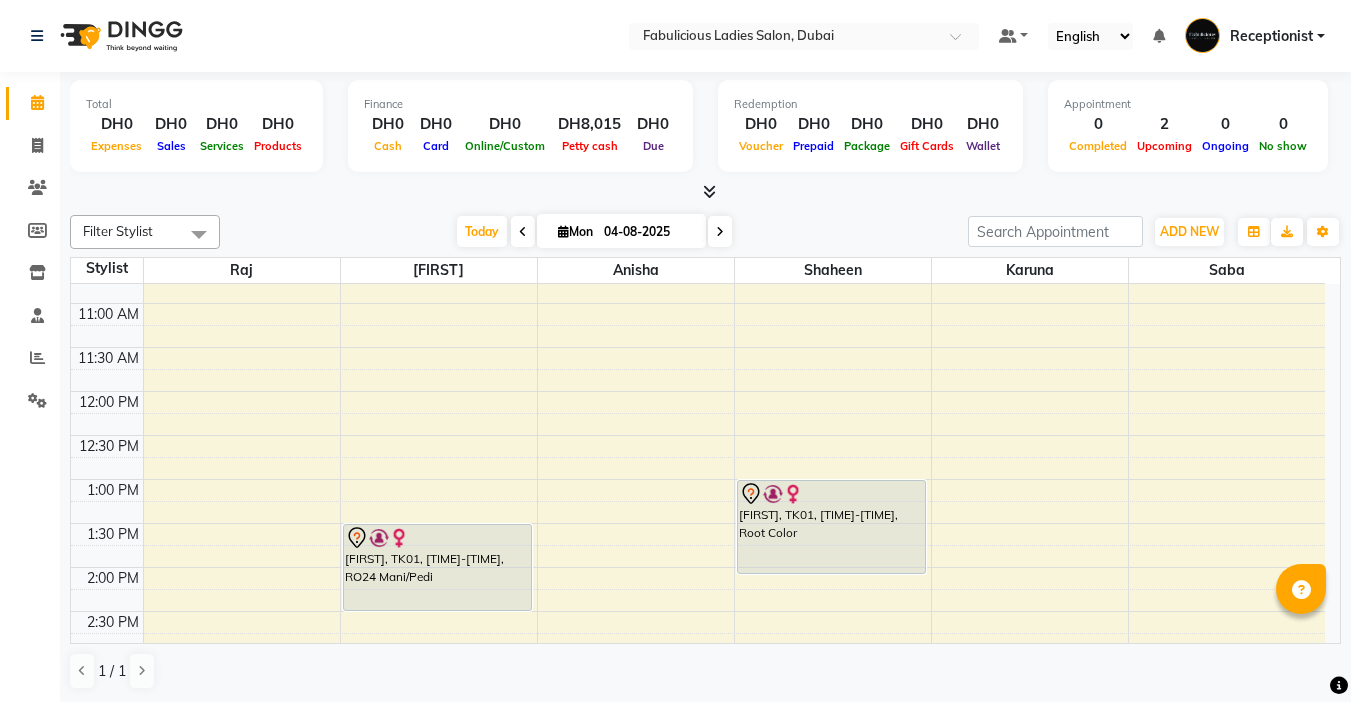 scroll, scrollTop: 356, scrollLeft: 0, axis: vertical 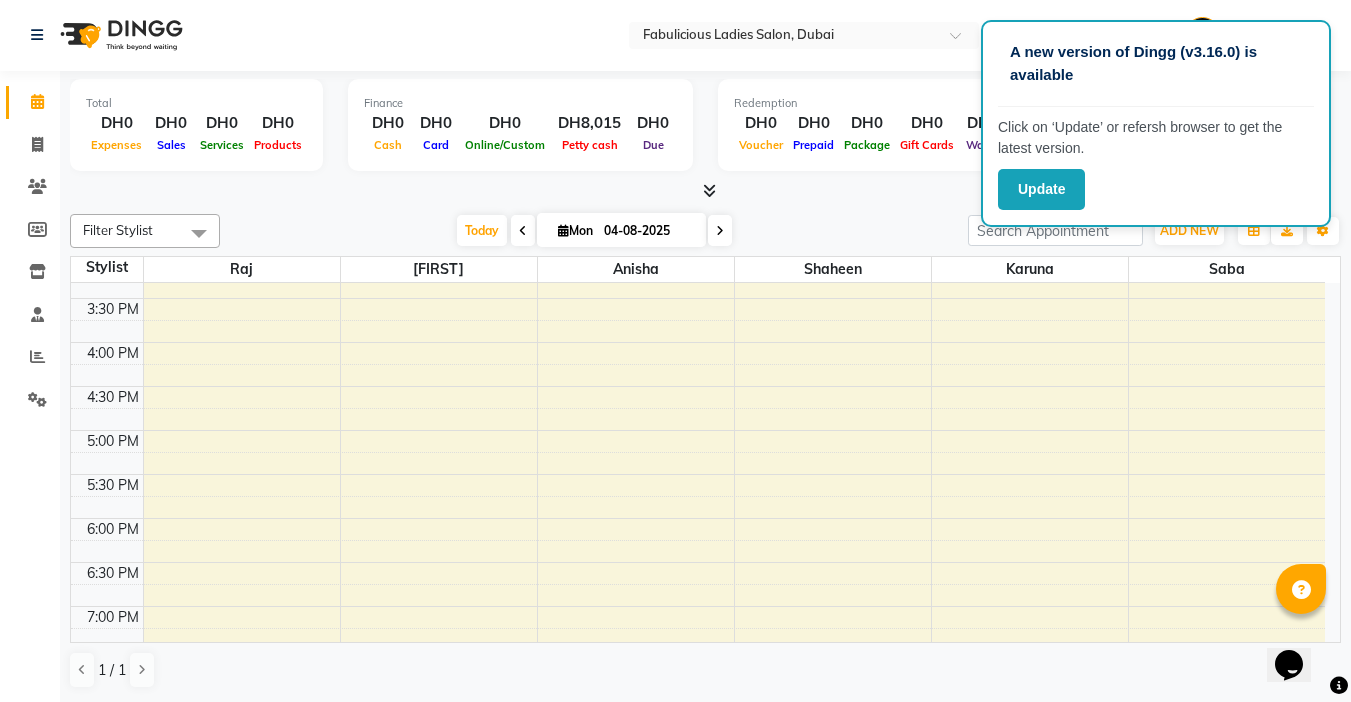 drag, startPoint x: 859, startPoint y: 633, endPoint x: 494, endPoint y: 323, distance: 478.8789 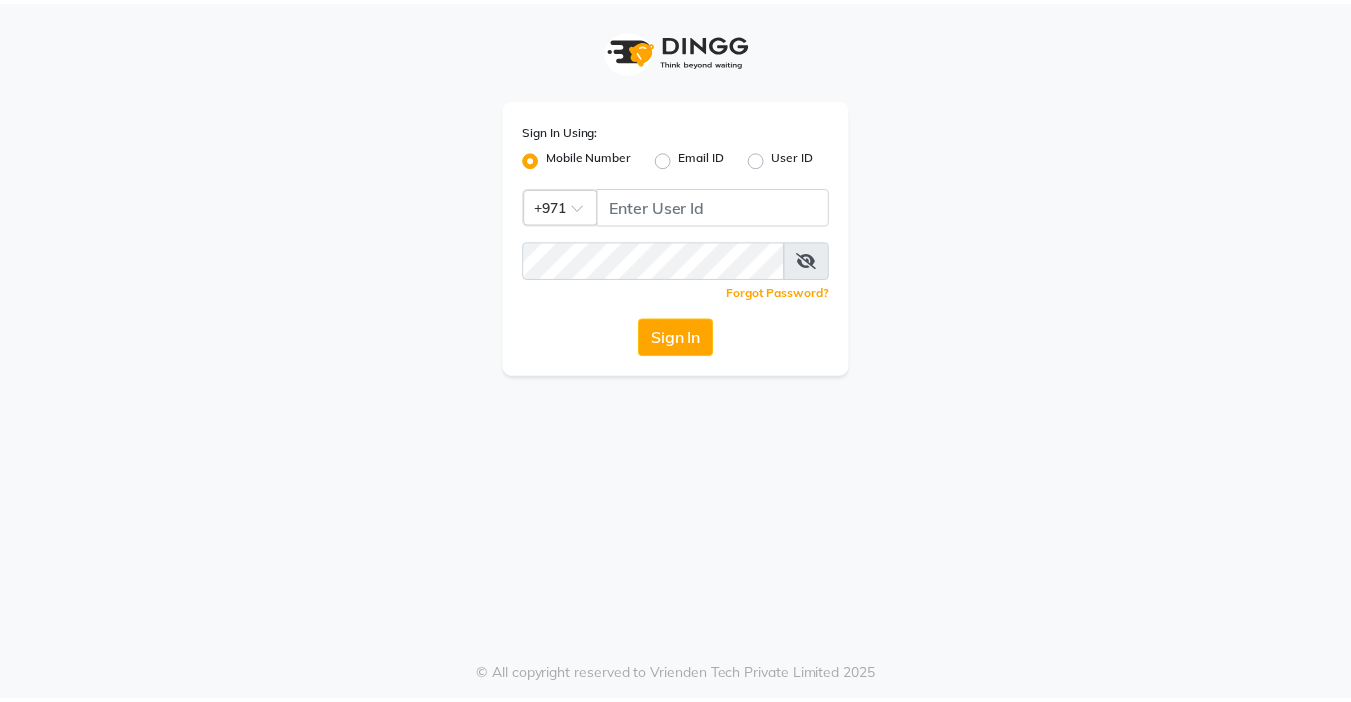scroll, scrollTop: 0, scrollLeft: 0, axis: both 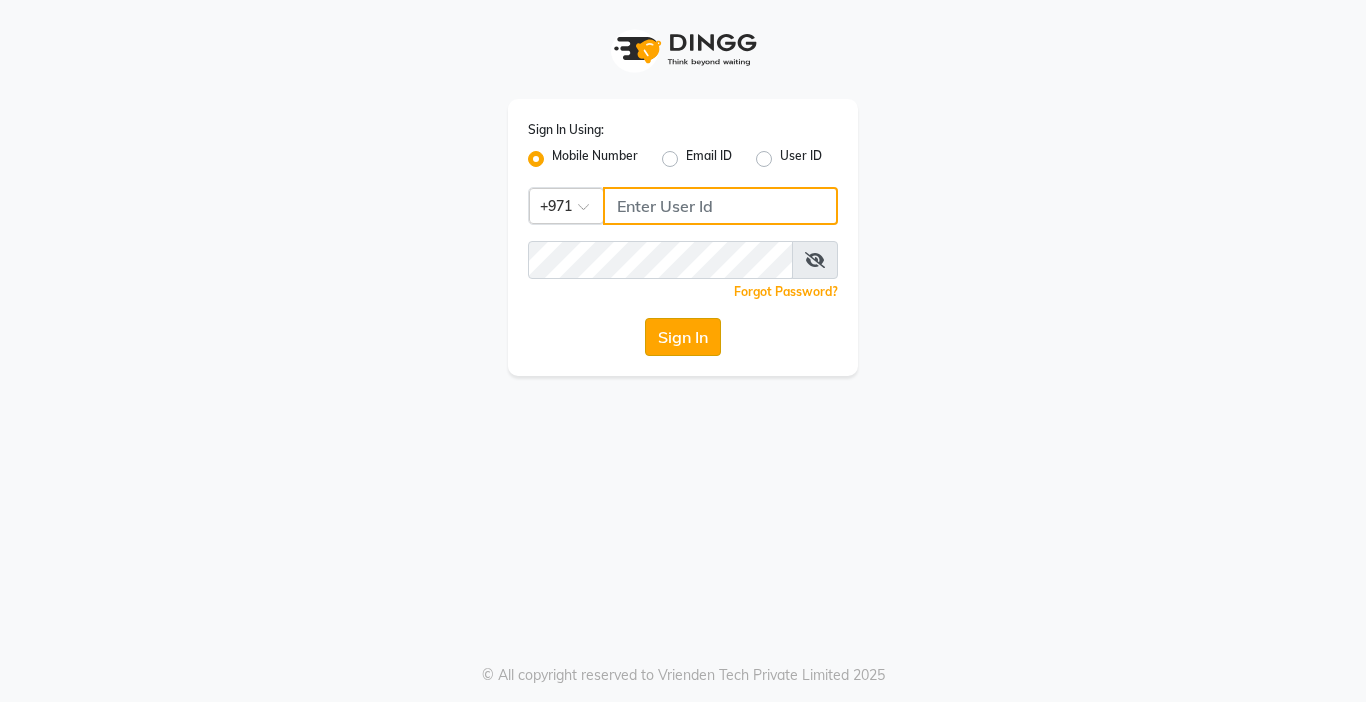 type on "[PHONE]" 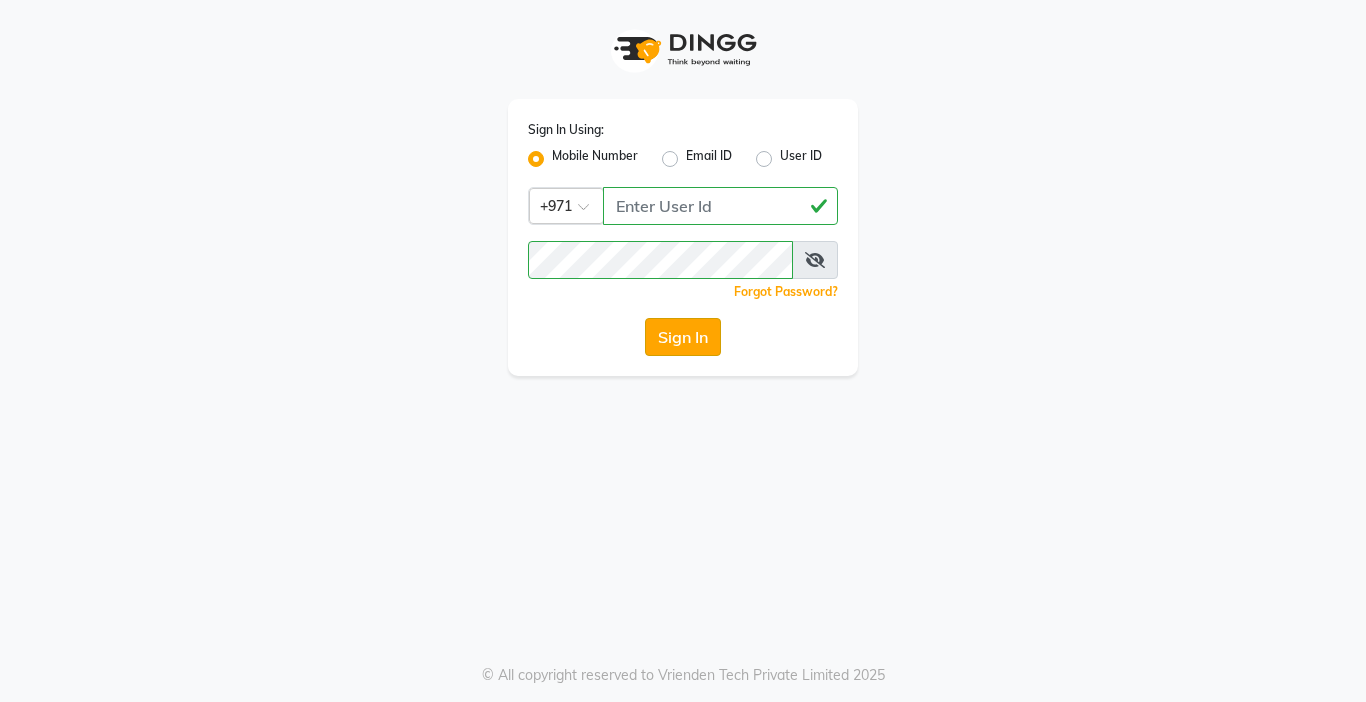 click on "Sign In" 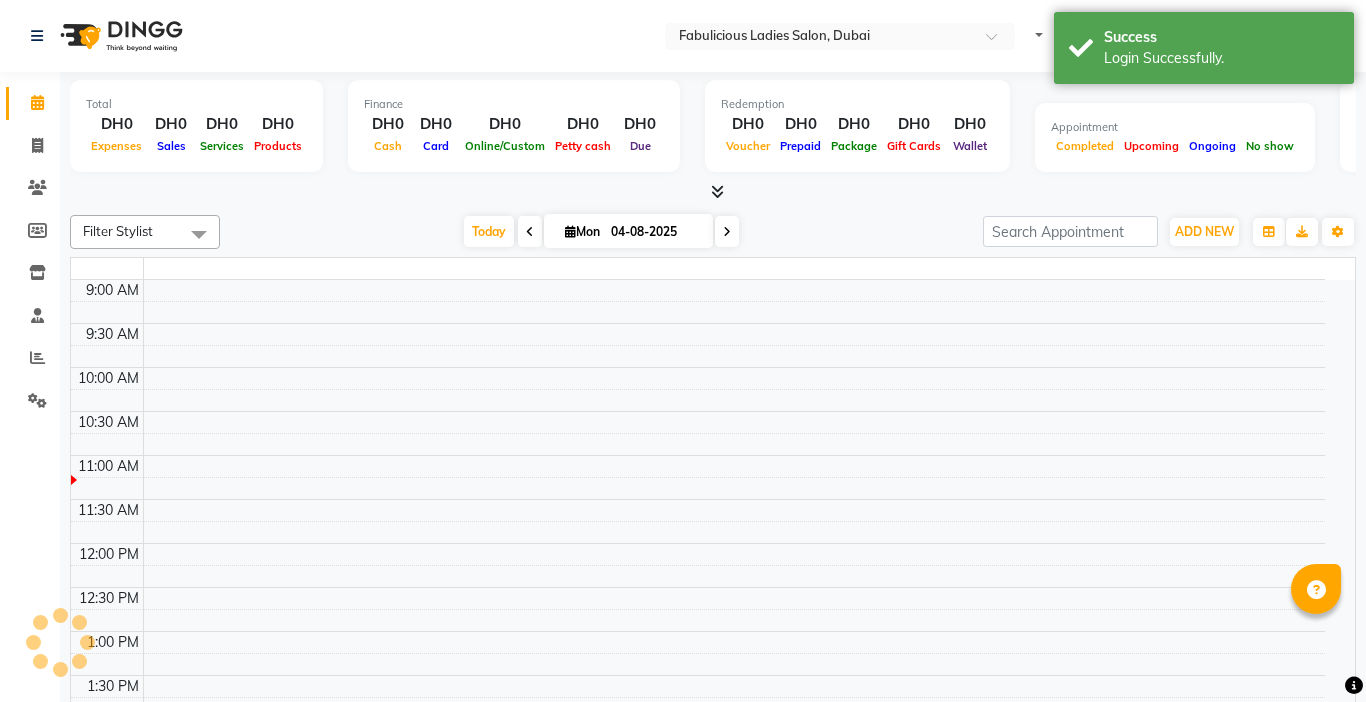 click at bounding box center (727, 232) 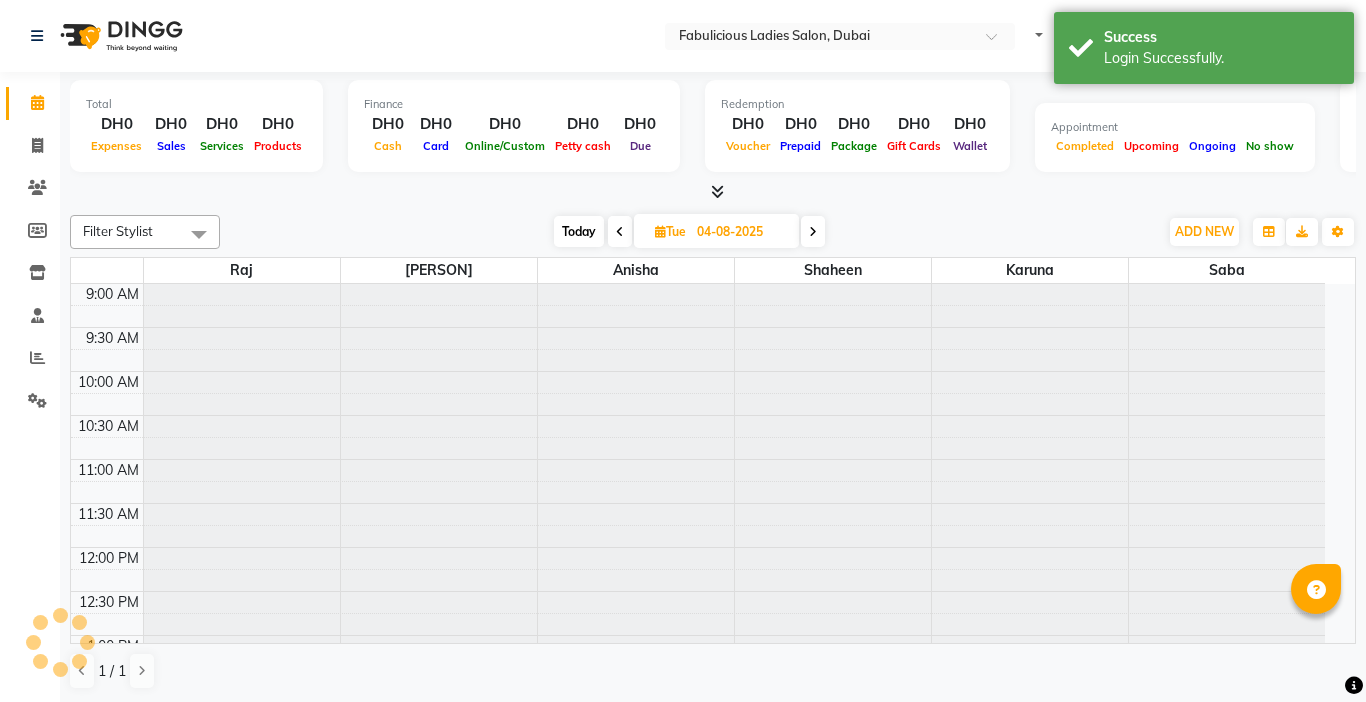 type on "05-08-2025" 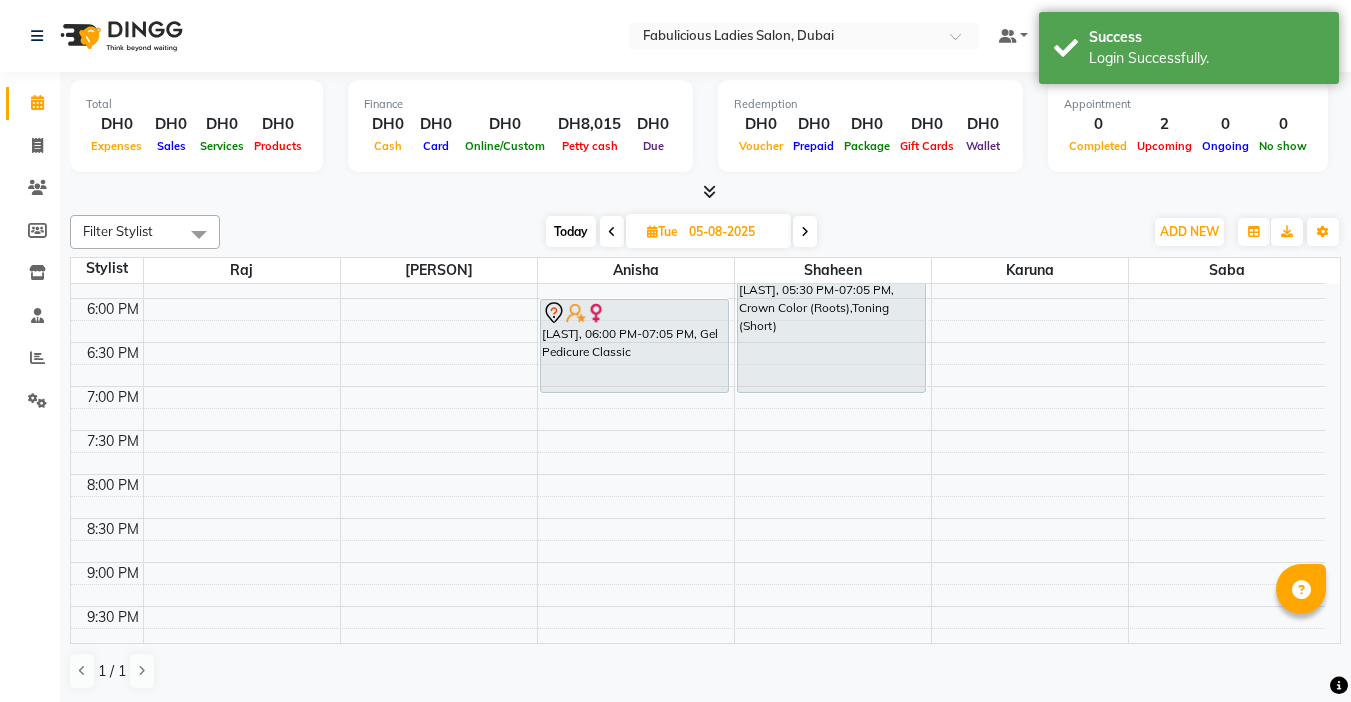 scroll, scrollTop: 677, scrollLeft: 0, axis: vertical 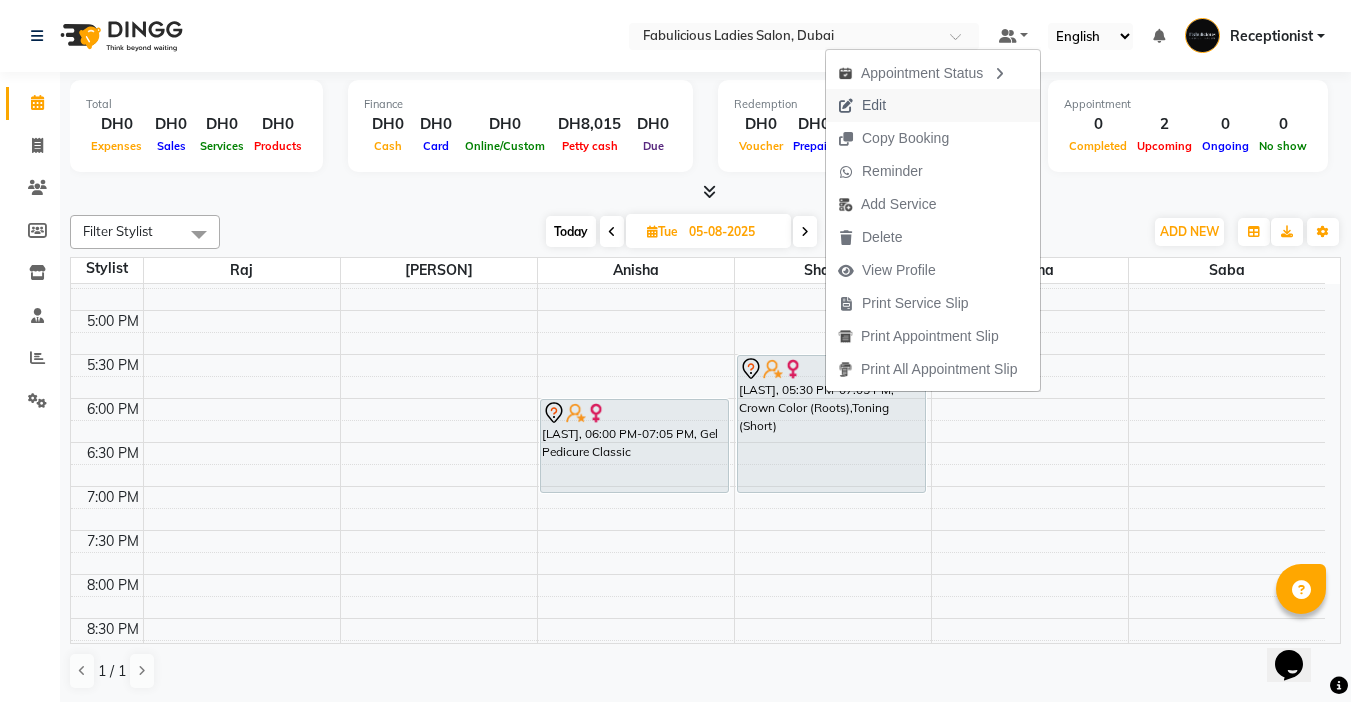 click on "Edit" at bounding box center (874, 105) 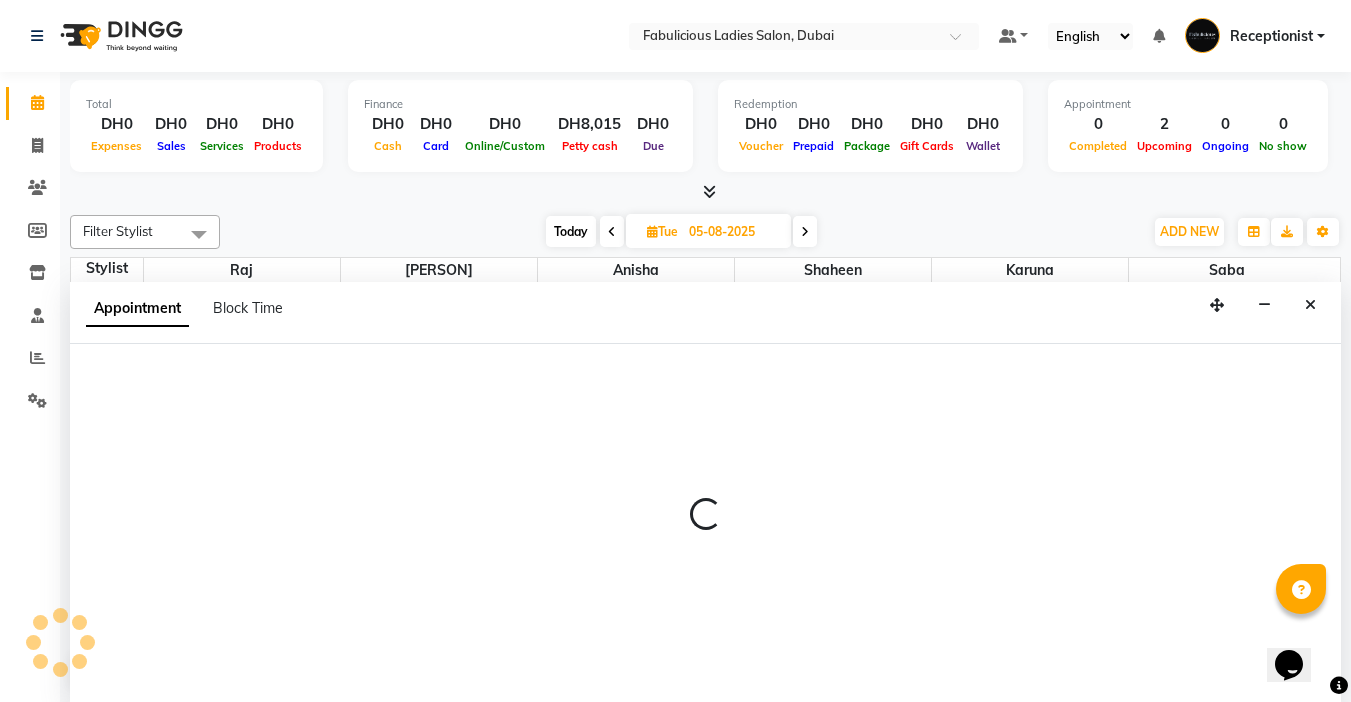 scroll, scrollTop: 1, scrollLeft: 0, axis: vertical 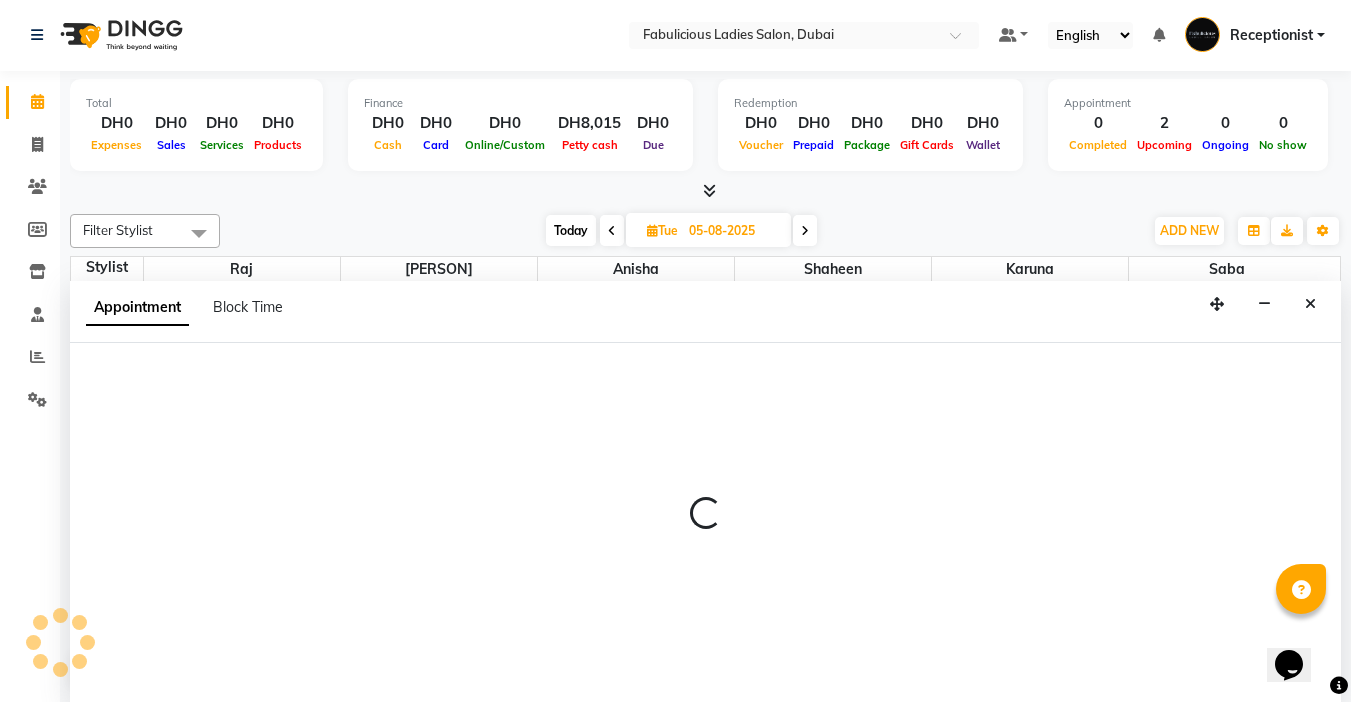 select on "tentative" 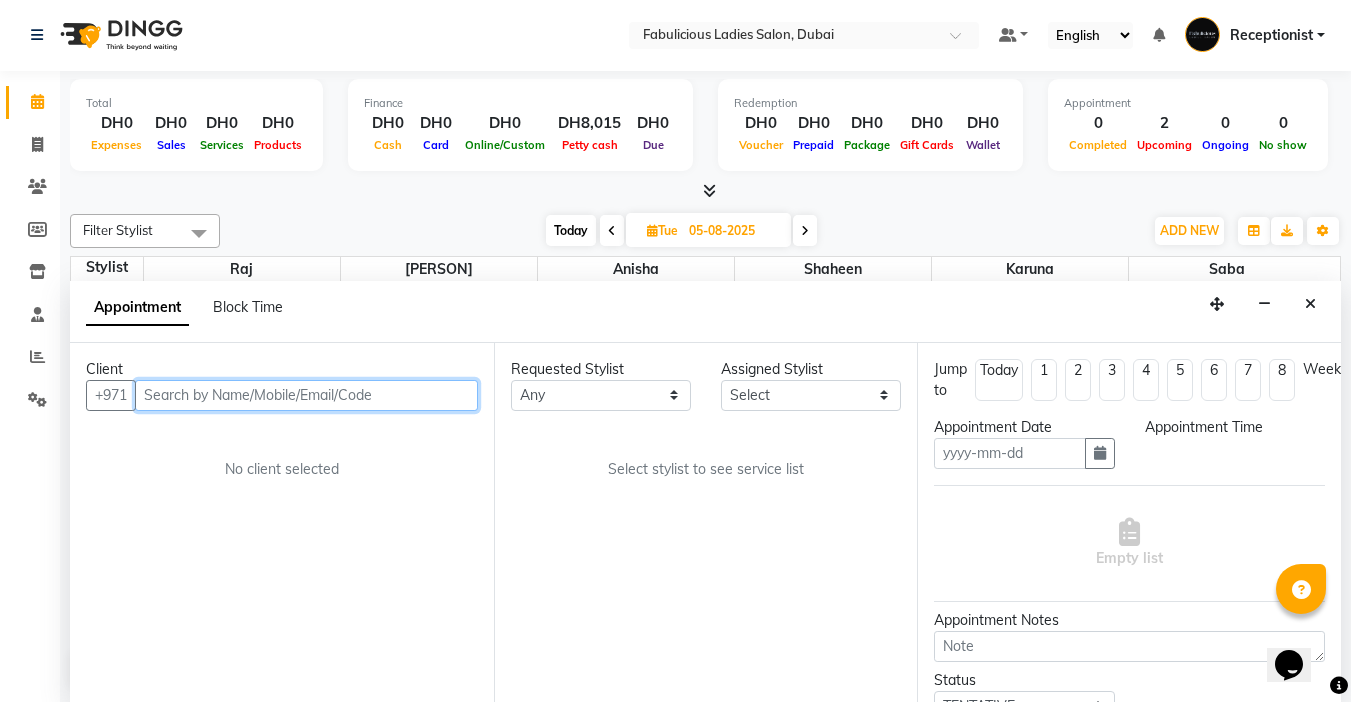 type on "05-08-2025" 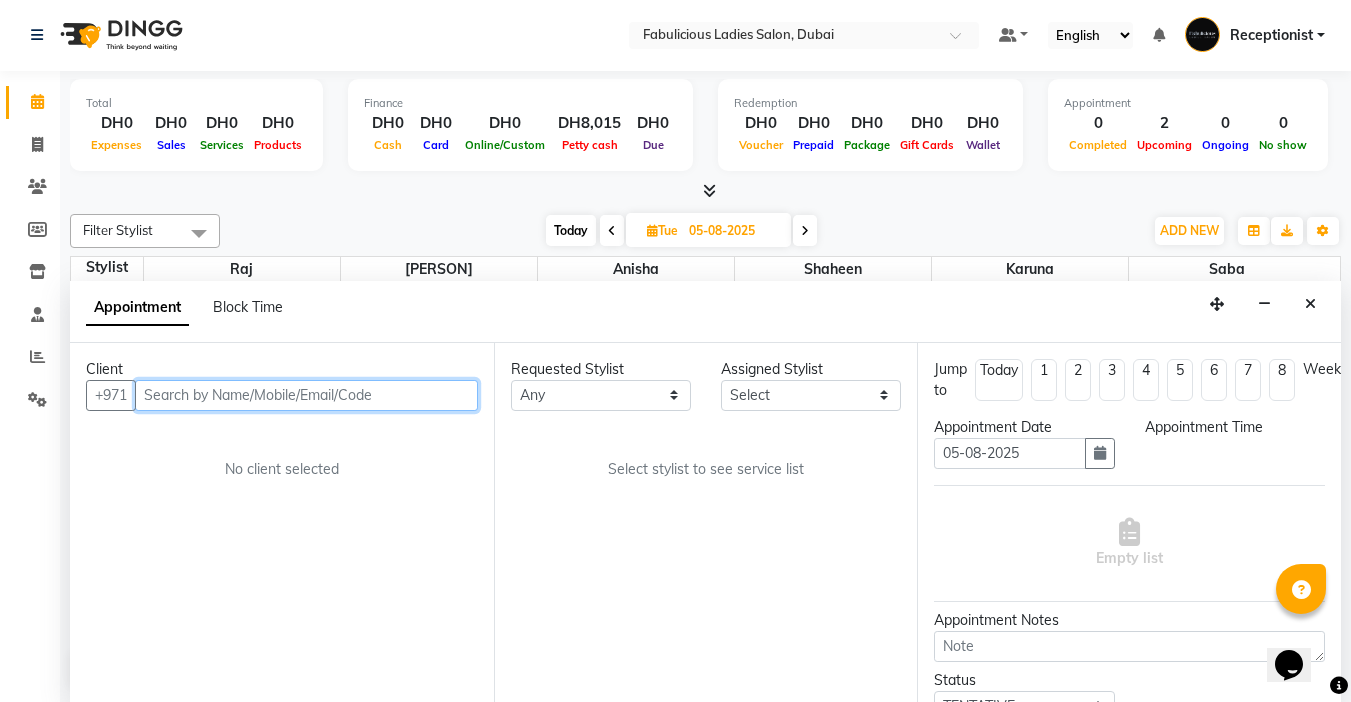 select on "1050" 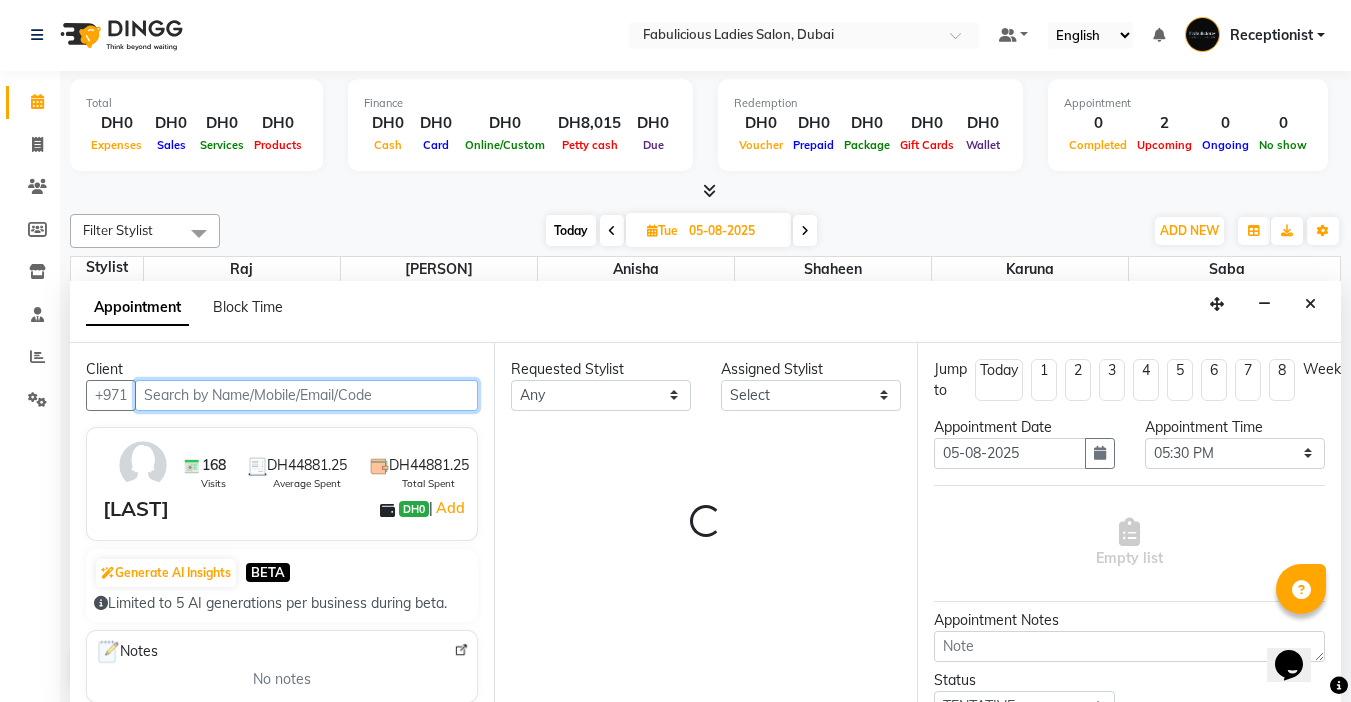 scroll, scrollTop: 177, scrollLeft: 0, axis: vertical 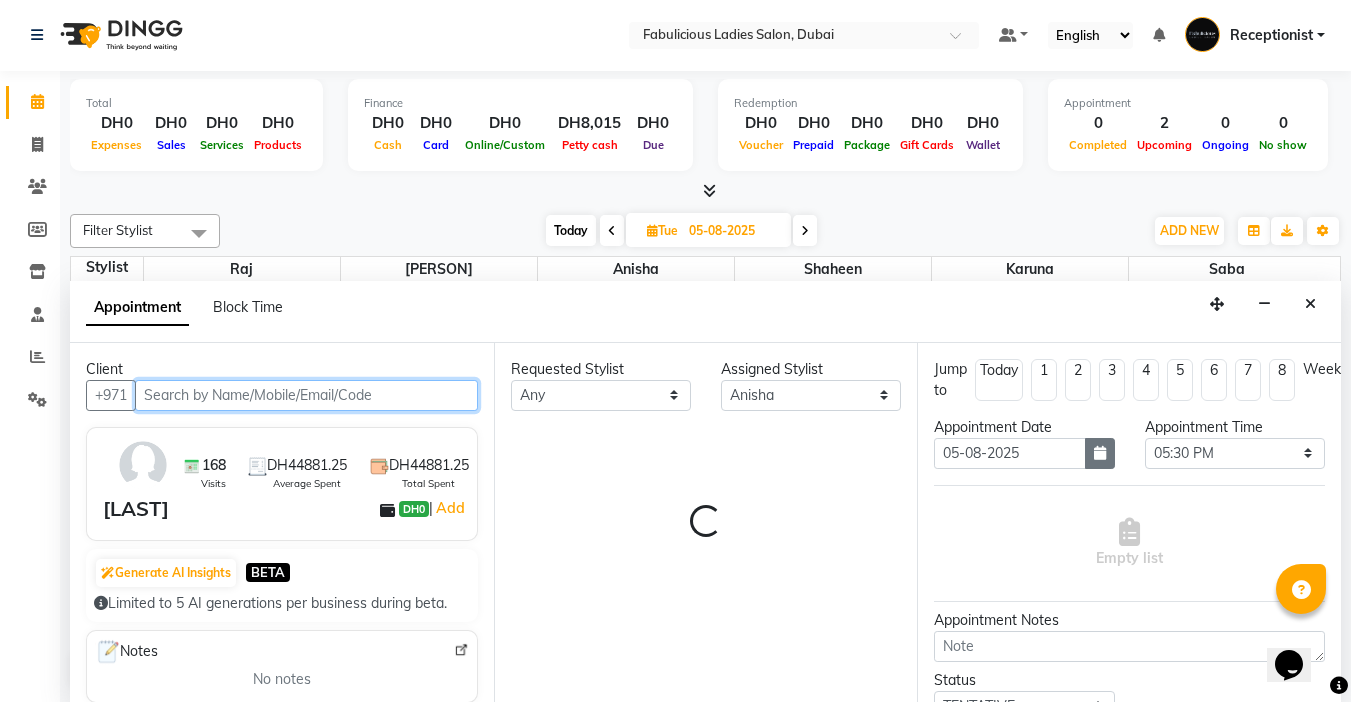 select on "1134" 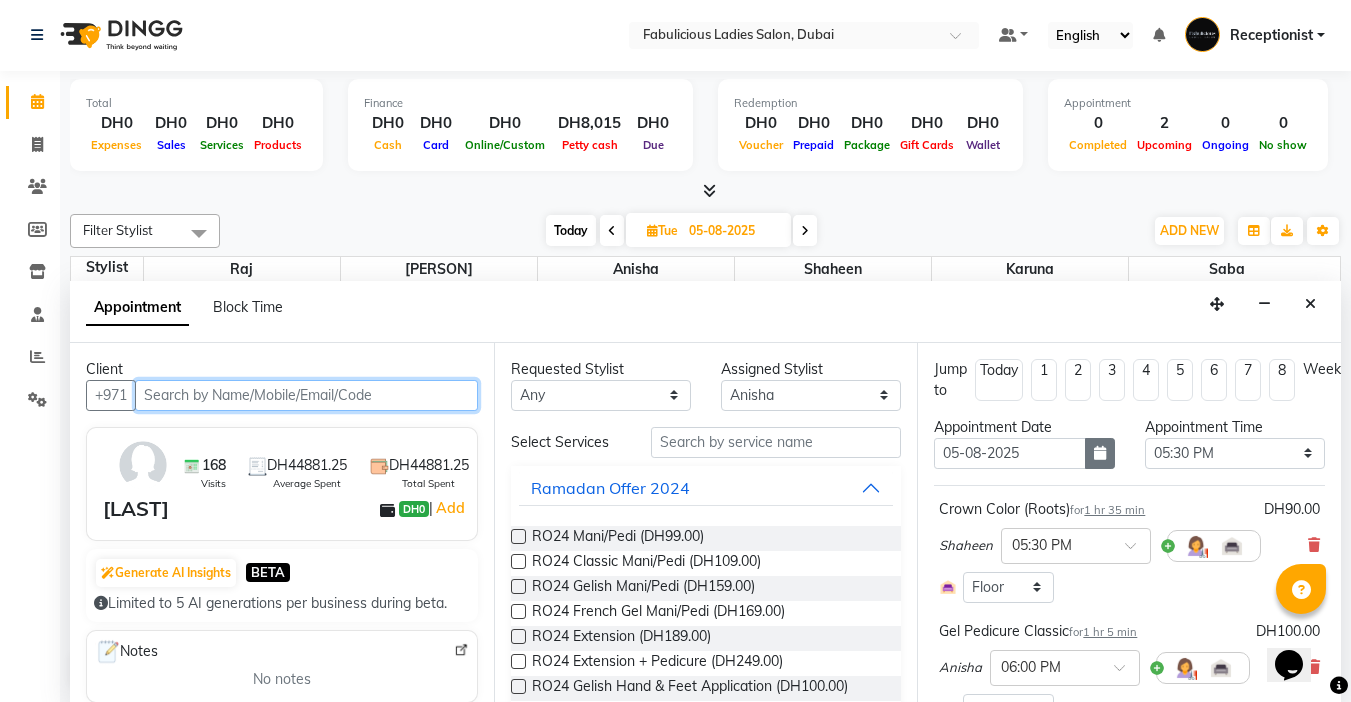 select on "1134" 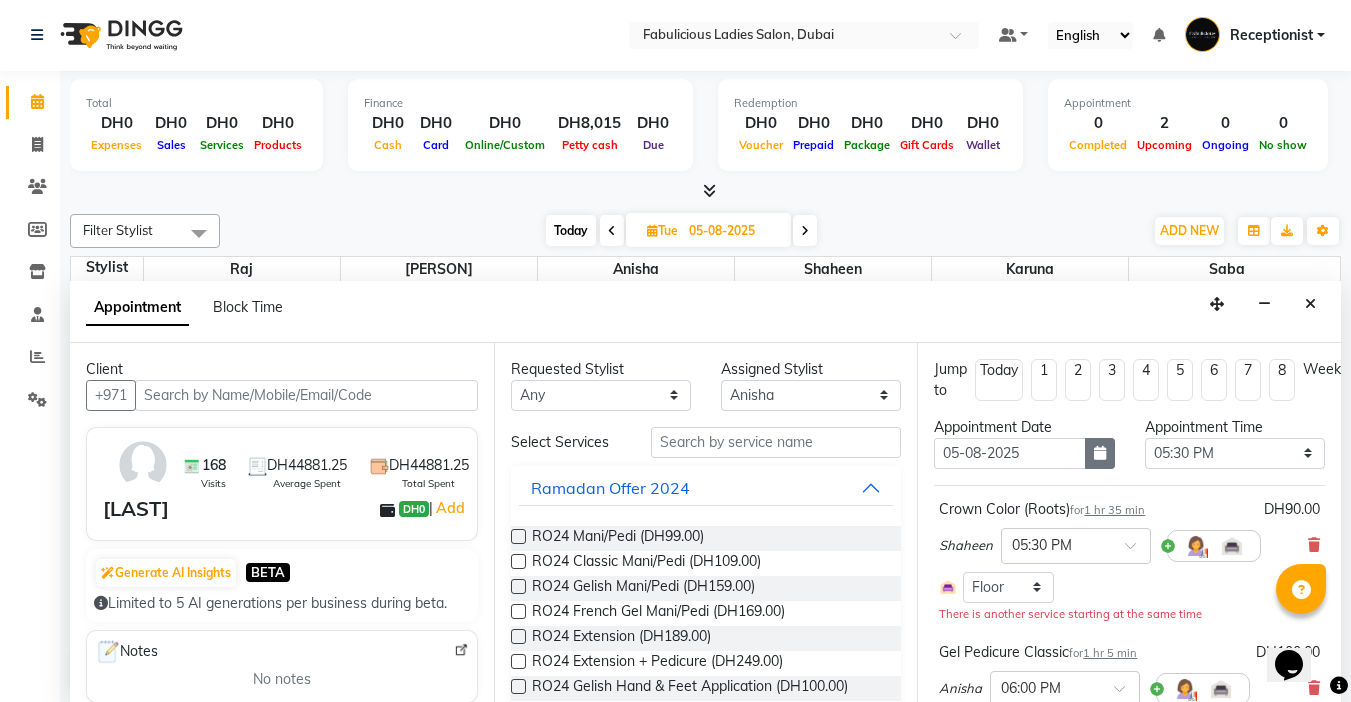 click at bounding box center [1100, 453] 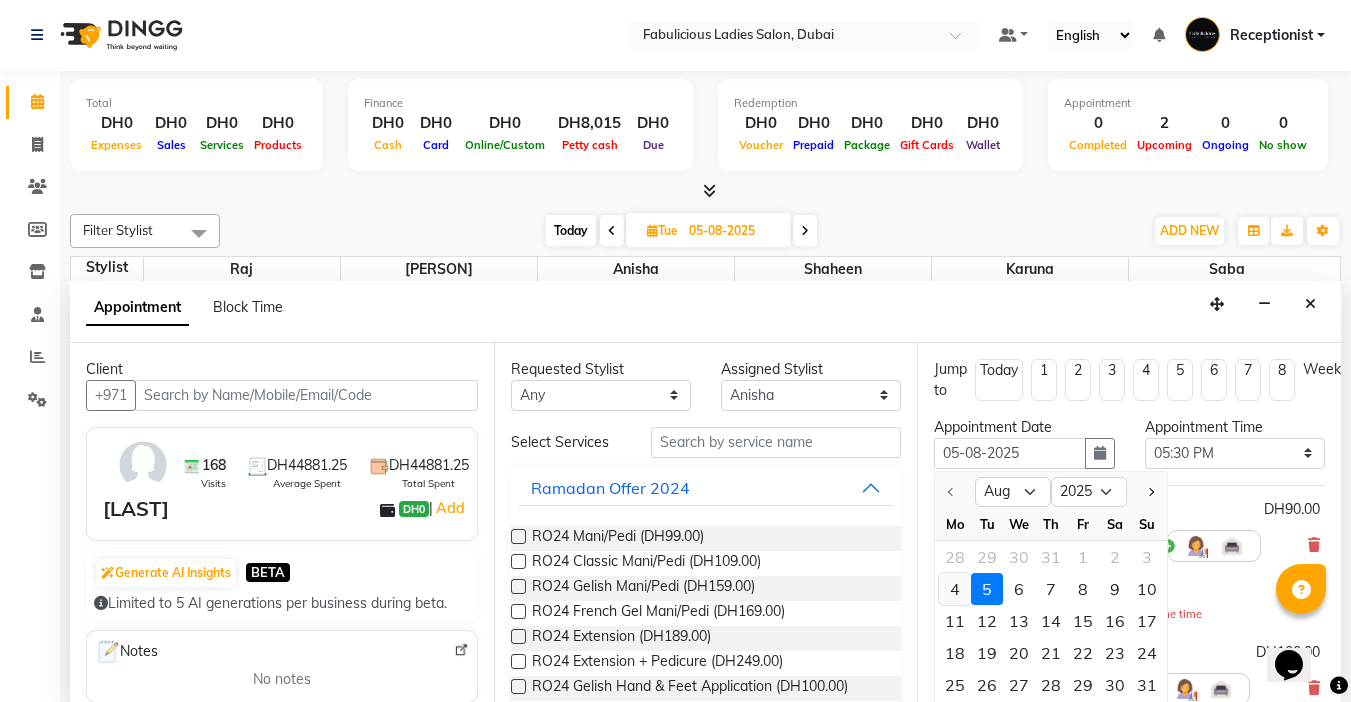 click on "4" at bounding box center (955, 589) 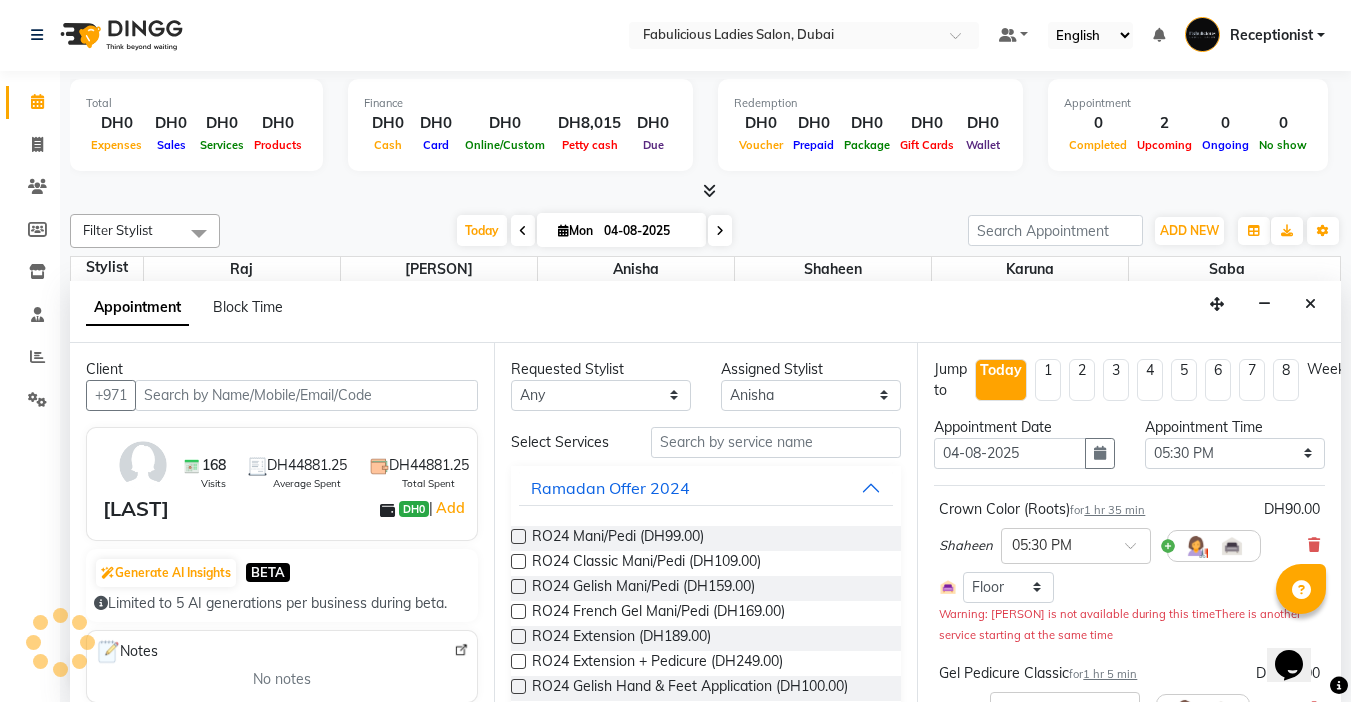 scroll, scrollTop: 177, scrollLeft: 0, axis: vertical 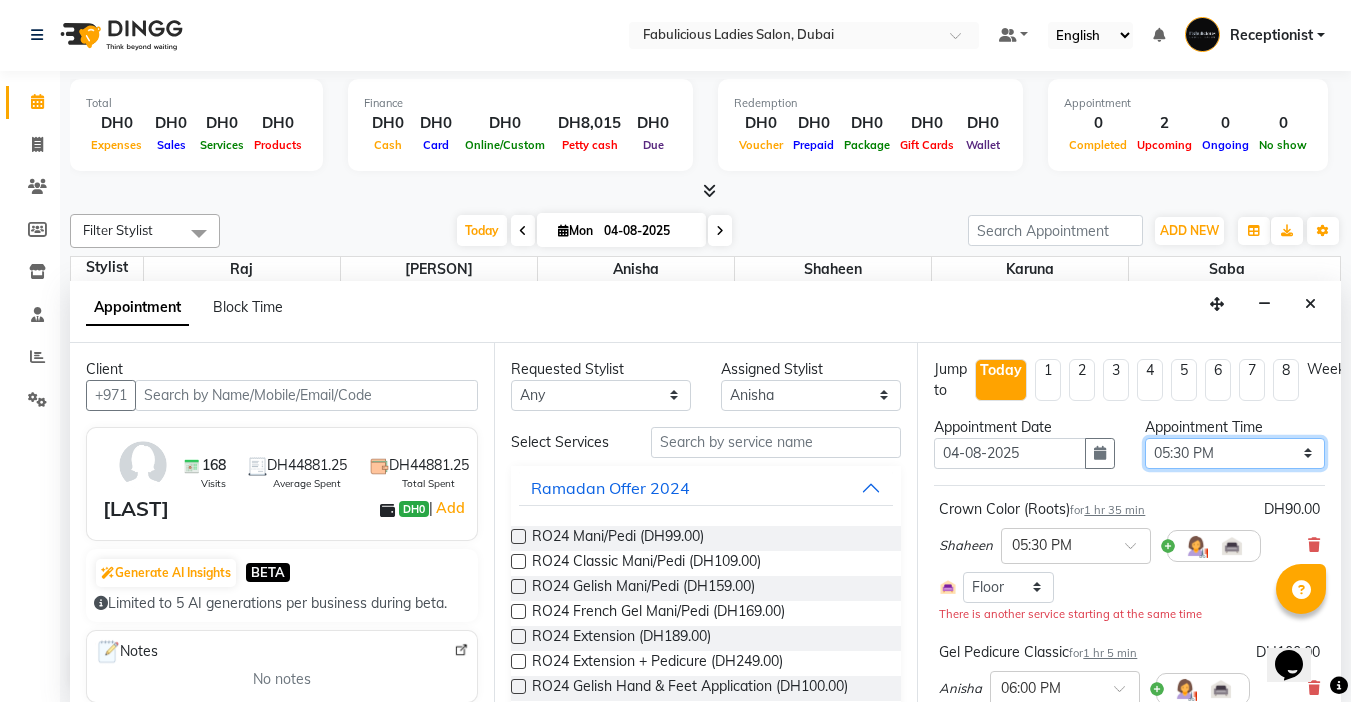 click on "Select 10:00 AM 10:15 AM 10:30 AM 10:45 AM 11:00 AM 11:15 AM 11:30 AM 11:45 AM 12:00 PM 12:15 PM 12:30 PM 12:45 PM 01:00 PM 01:15 PM 01:30 PM 01:45 PM 02:00 PM 02:15 PM 02:30 PM 02:45 PM 03:00 PM 03:15 PM 03:30 PM 03:45 PM 04:00 PM 04:15 PM 04:30 PM 04:45 PM 05:00 PM 05:15 PM 05:30 PM 05:45 PM 06:00 PM 06:15 PM 06:30 PM 06:45 PM 07:00 PM 07:15 PM 07:30 PM 07:45 PM 08:00 PM 08:15 PM 08:30 PM 08:45 PM 09:00 PM 09:15 PM 09:30 PM 09:45 PM 10:00 PM 10:15 PM 10:30 PM 10:45 PM 11:00 PM 11:15 PM 11:30 PM 11:45 PM" at bounding box center [1235, 453] 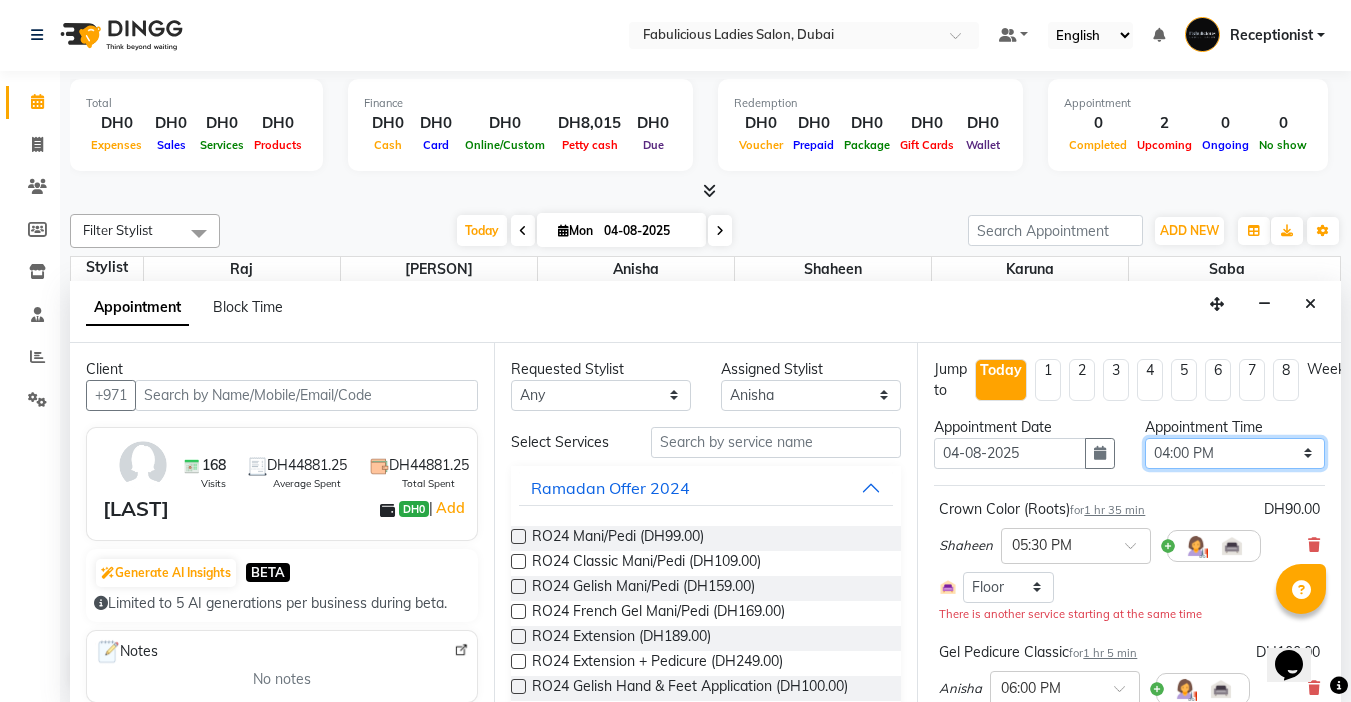 click on "Select 10:00 AM 10:15 AM 10:30 AM 10:45 AM 11:00 AM 11:15 AM 11:30 AM 11:45 AM 12:00 PM 12:15 PM 12:30 PM 12:45 PM 01:00 PM 01:15 PM 01:30 PM 01:45 PM 02:00 PM 02:15 PM 02:30 PM 02:45 PM 03:00 PM 03:15 PM 03:30 PM 03:45 PM 04:00 PM 04:15 PM 04:30 PM 04:45 PM 05:00 PM 05:15 PM 05:30 PM 05:45 PM 06:00 PM 06:15 PM 06:30 PM 06:45 PM 07:00 PM 07:15 PM 07:30 PM 07:45 PM 08:00 PM 08:15 PM 08:30 PM 08:45 PM 09:00 PM 09:15 PM 09:30 PM 09:45 PM 10:00 PM 10:15 PM 10:30 PM 10:45 PM 11:00 PM 11:15 PM 11:30 PM 11:45 PM" at bounding box center (1235, 453) 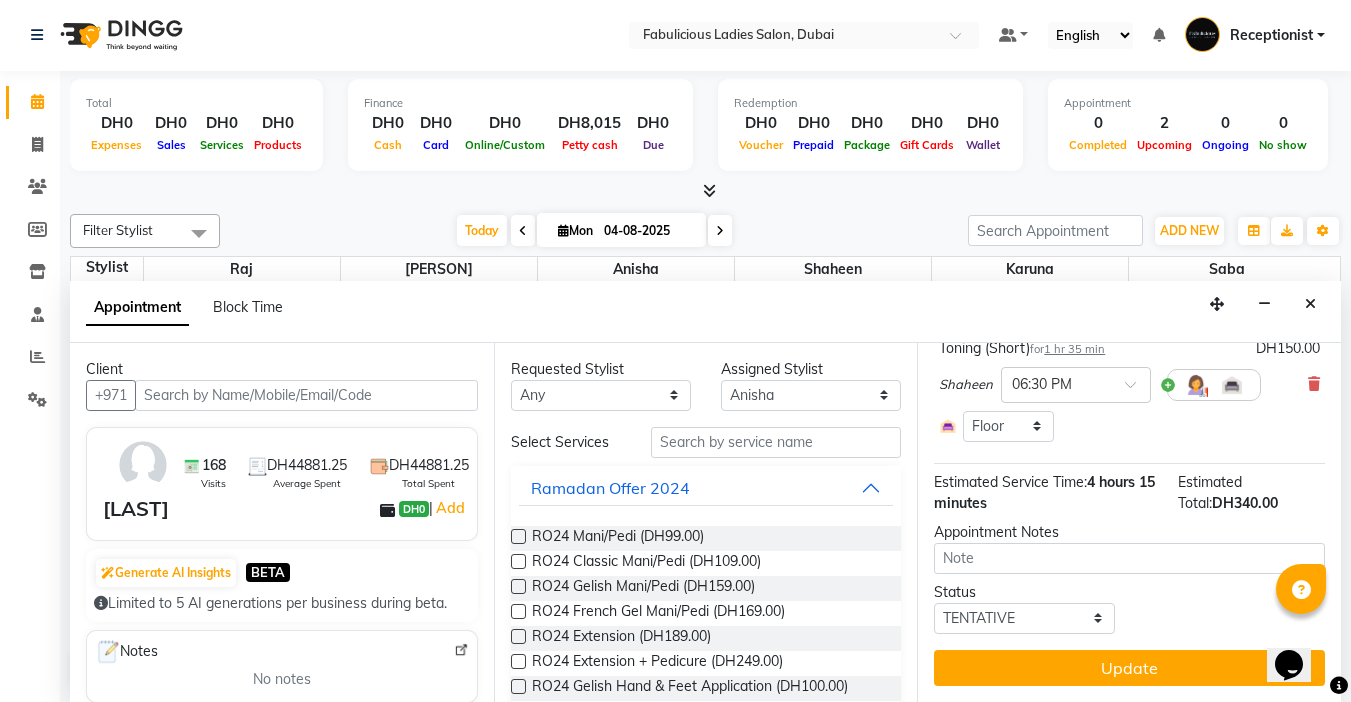 scroll, scrollTop: 420, scrollLeft: 0, axis: vertical 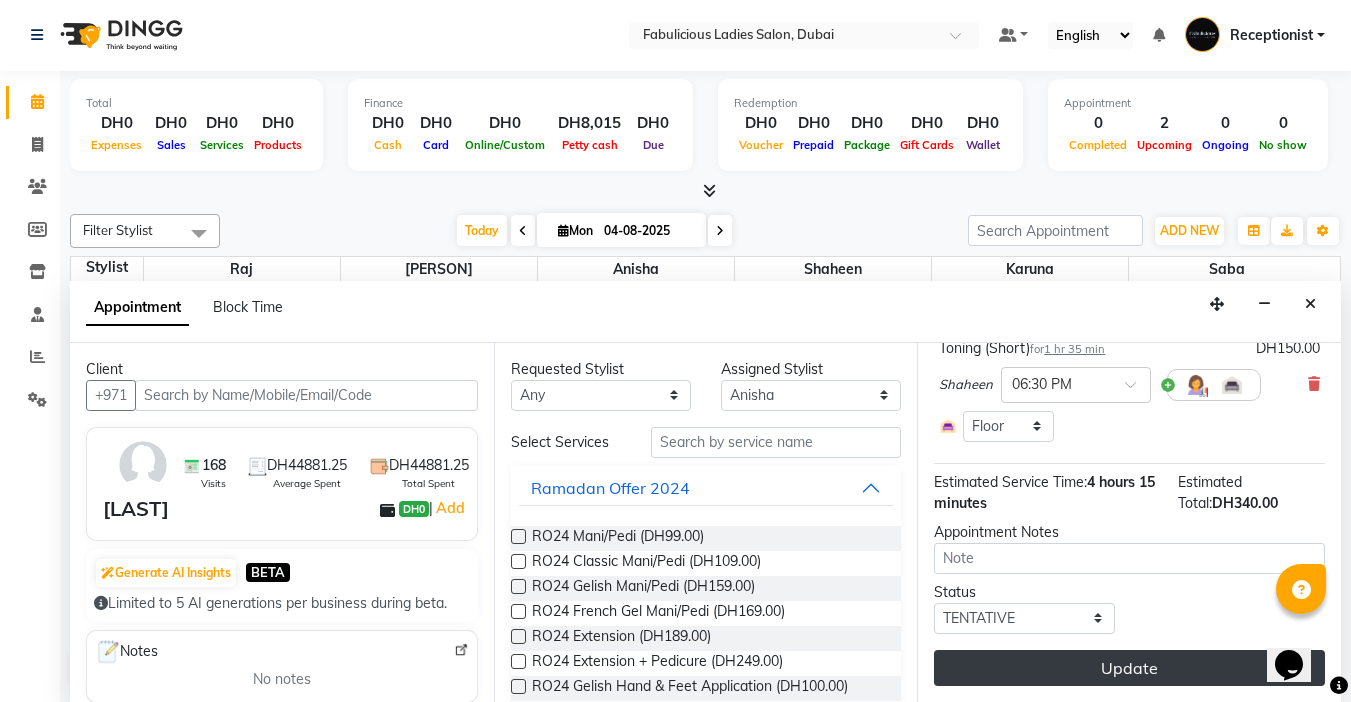 click on "Update" at bounding box center (1129, 668) 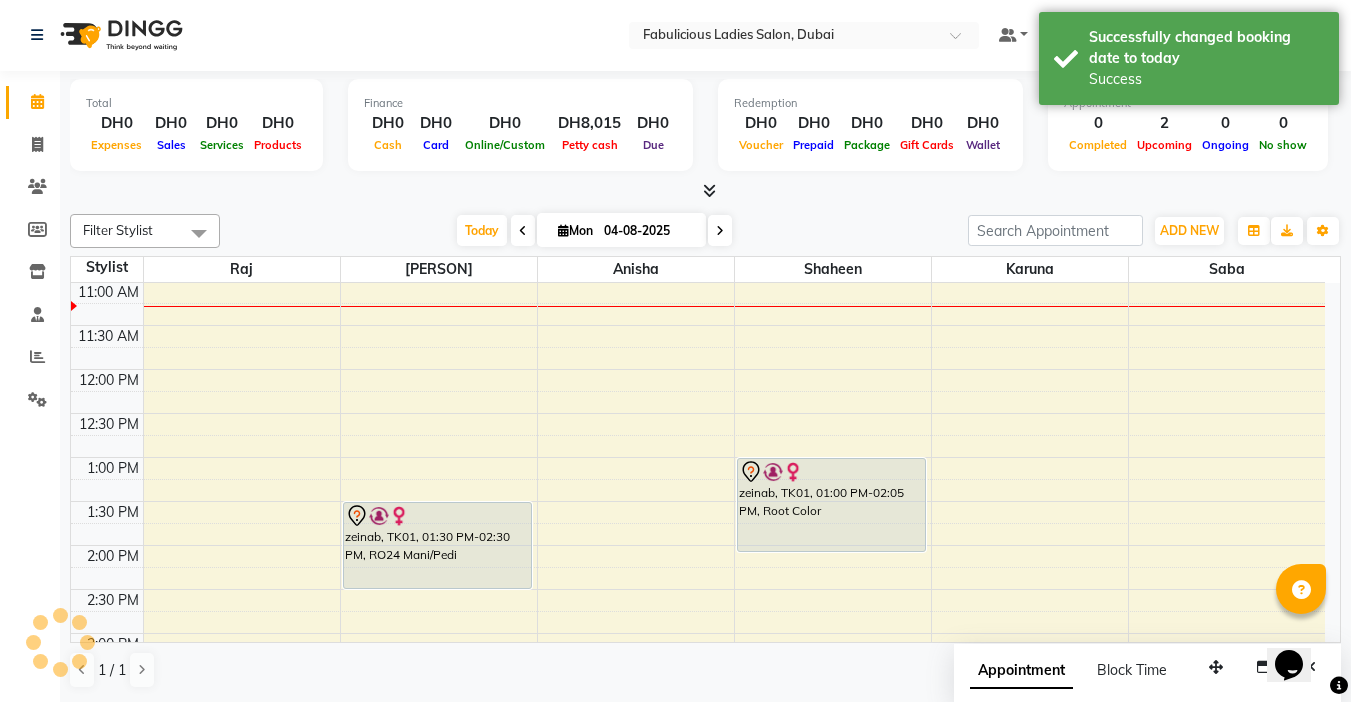 scroll, scrollTop: 0, scrollLeft: 0, axis: both 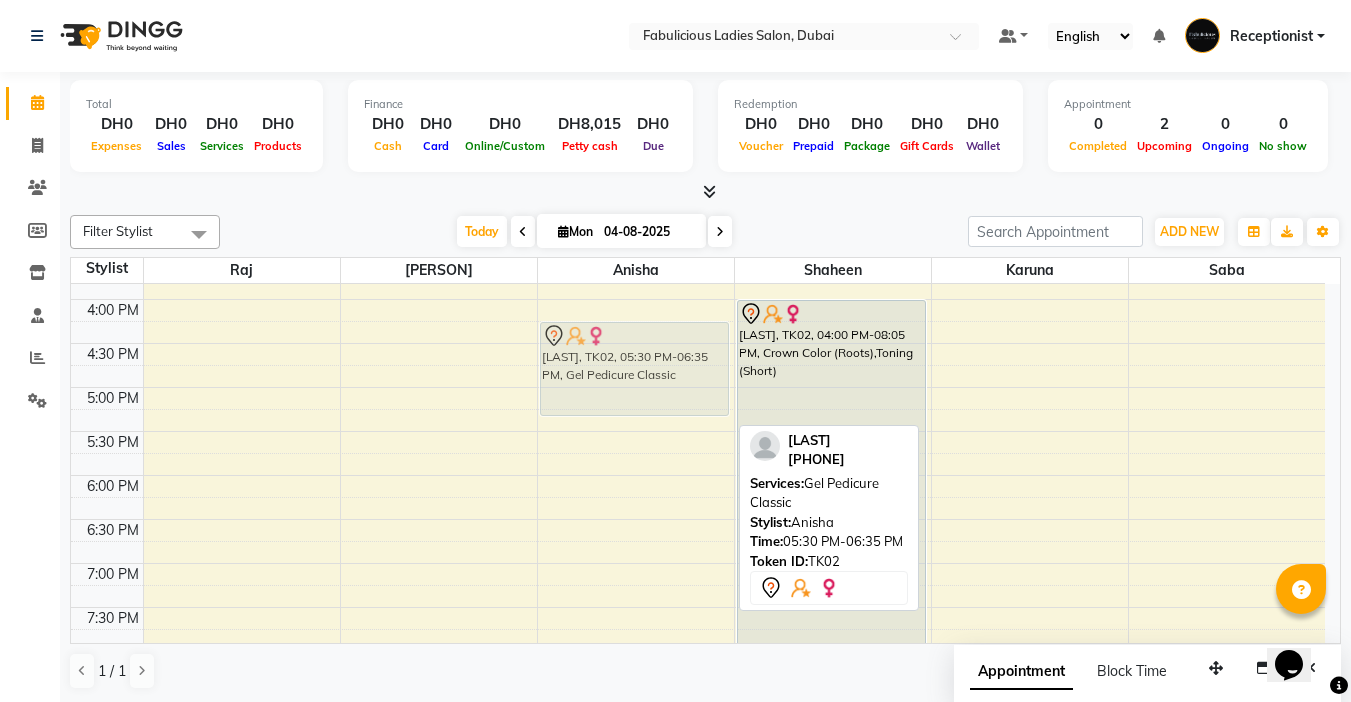 drag, startPoint x: 664, startPoint y: 457, endPoint x: 668, endPoint y: 338, distance: 119.06721 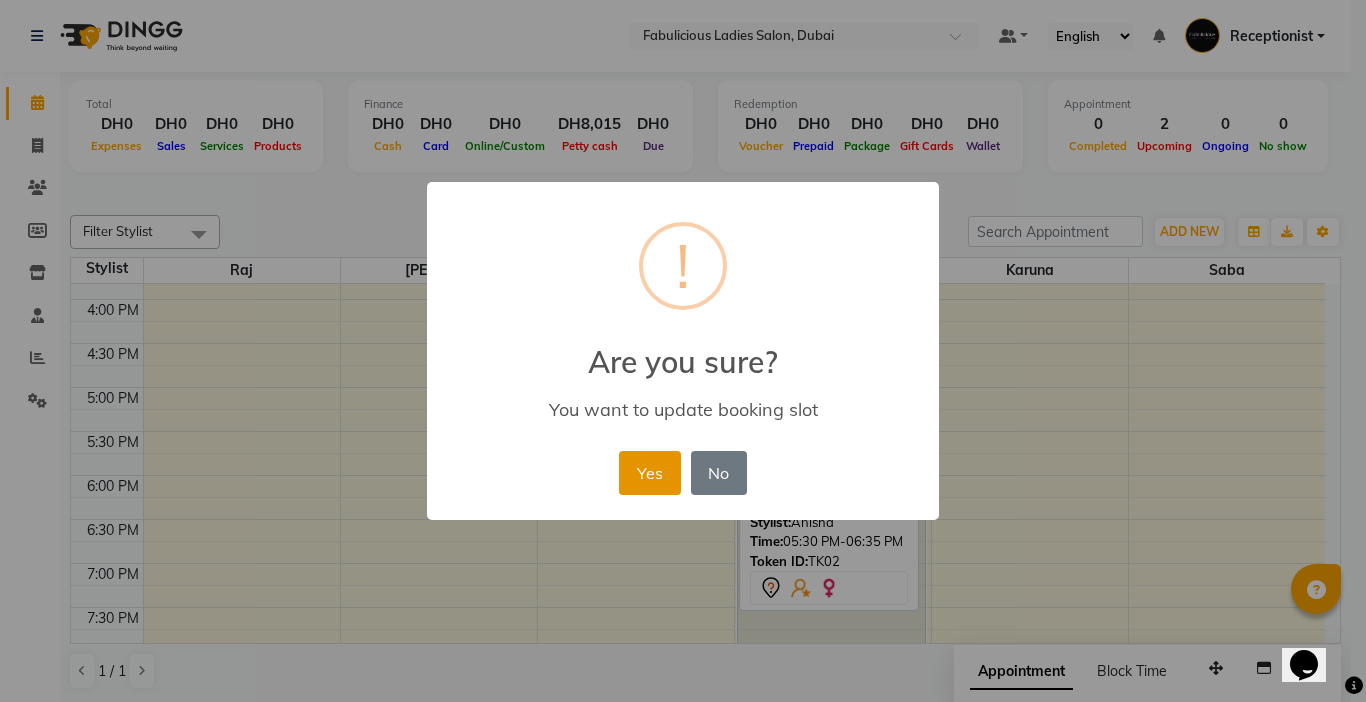 click on "Yes" at bounding box center (649, 473) 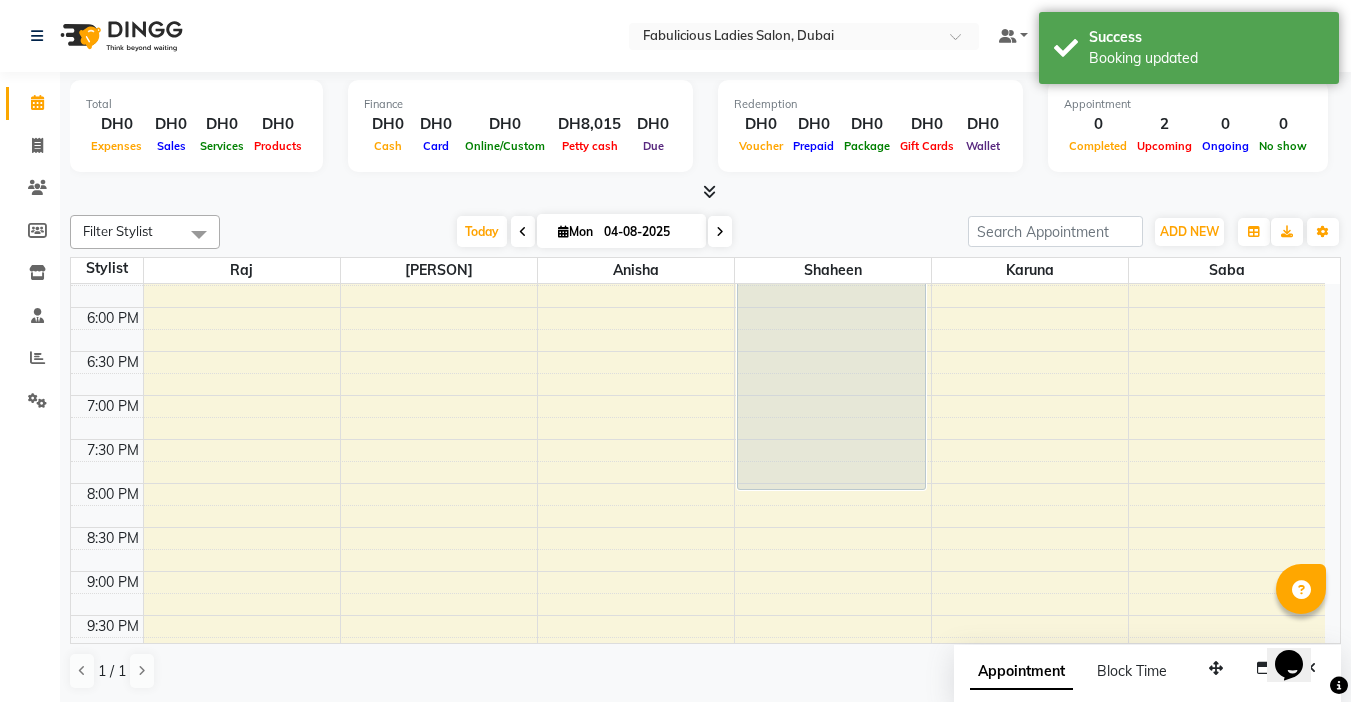 scroll, scrollTop: 800, scrollLeft: 0, axis: vertical 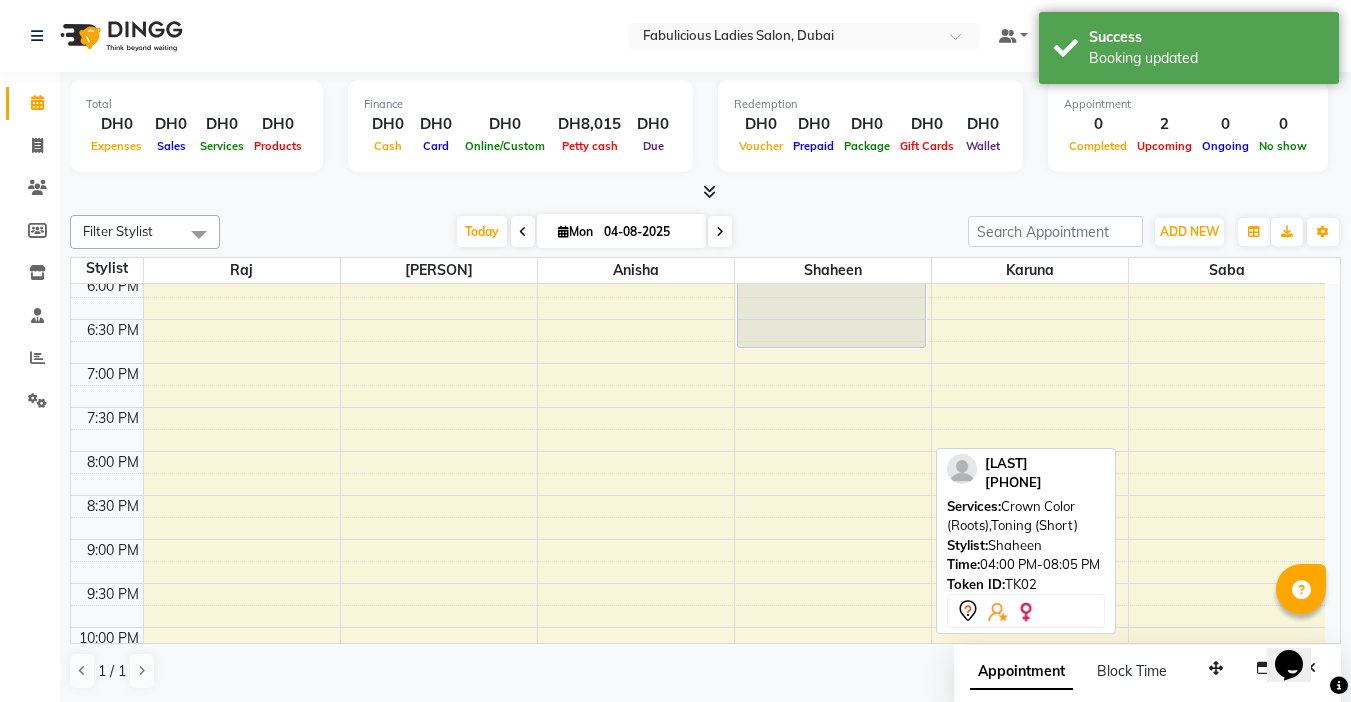 drag, startPoint x: 831, startPoint y: 456, endPoint x: 835, endPoint y: 346, distance: 110.0727 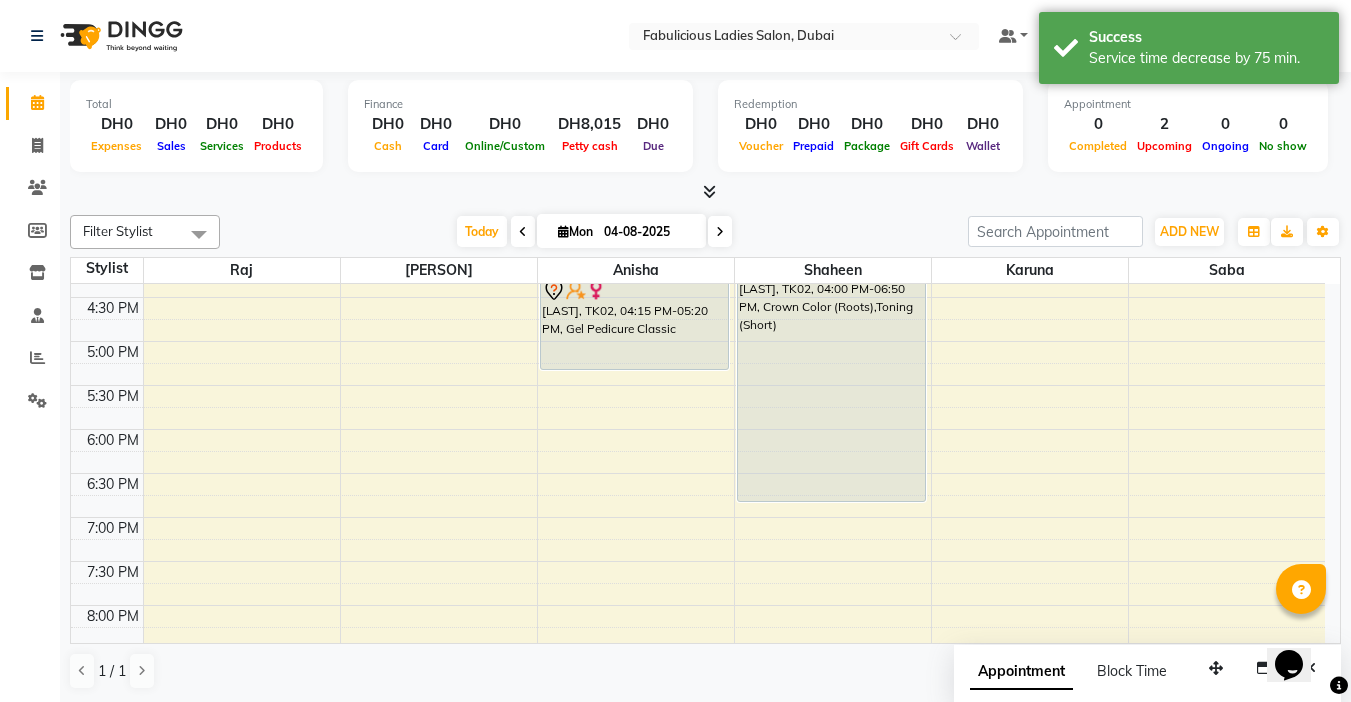 scroll, scrollTop: 600, scrollLeft: 0, axis: vertical 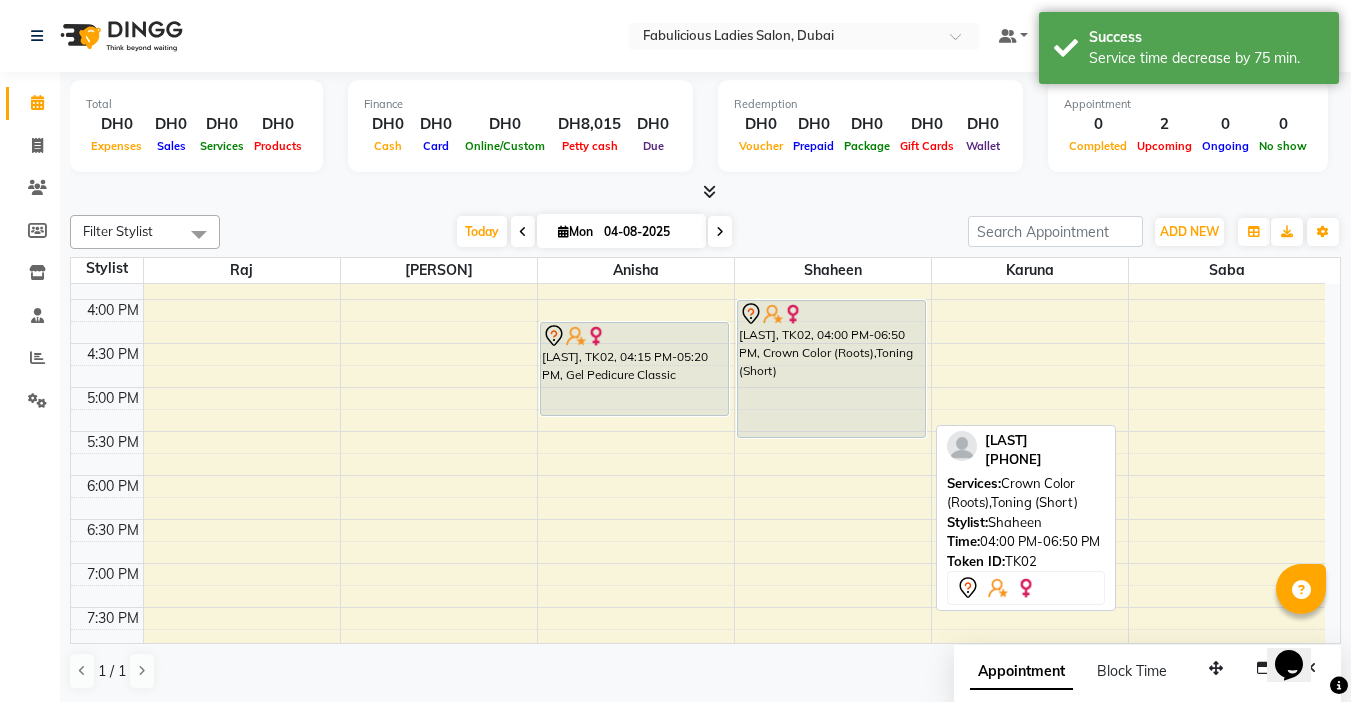 drag, startPoint x: 836, startPoint y: 546, endPoint x: 848, endPoint y: 446, distance: 100.71743 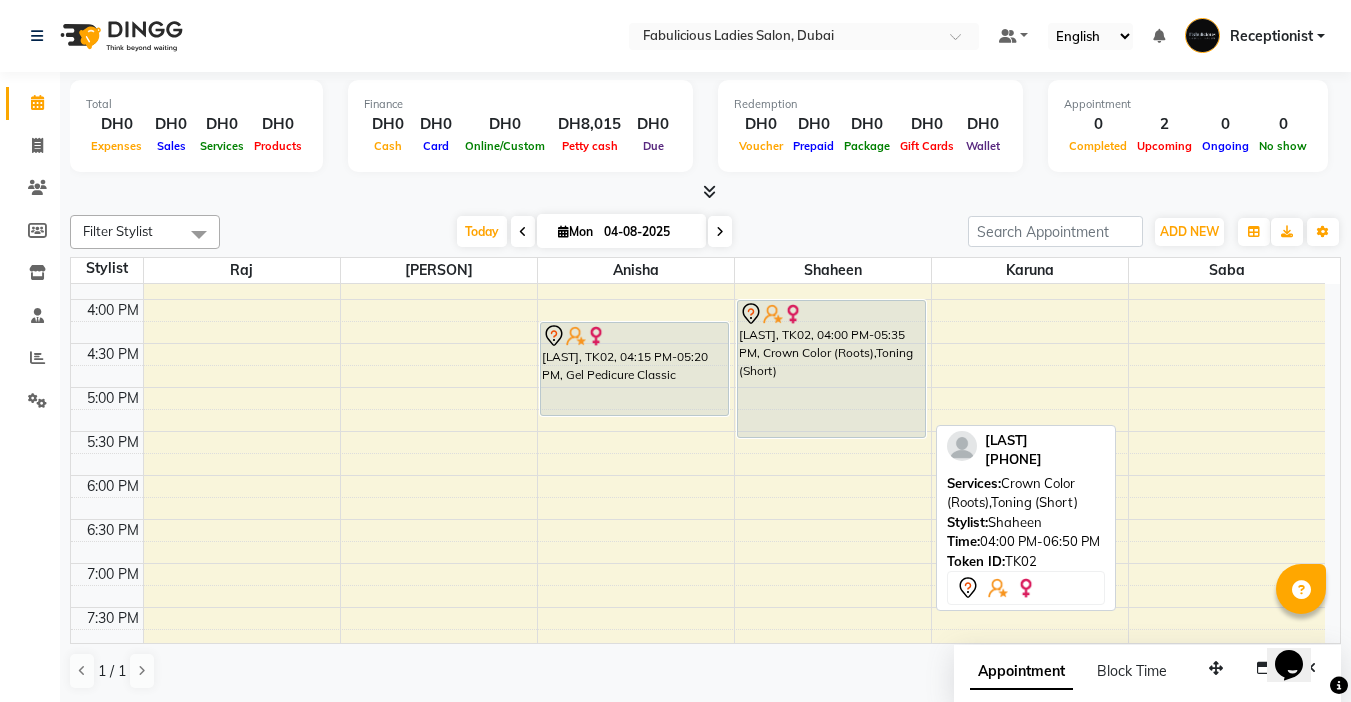 click at bounding box center [720, 232] 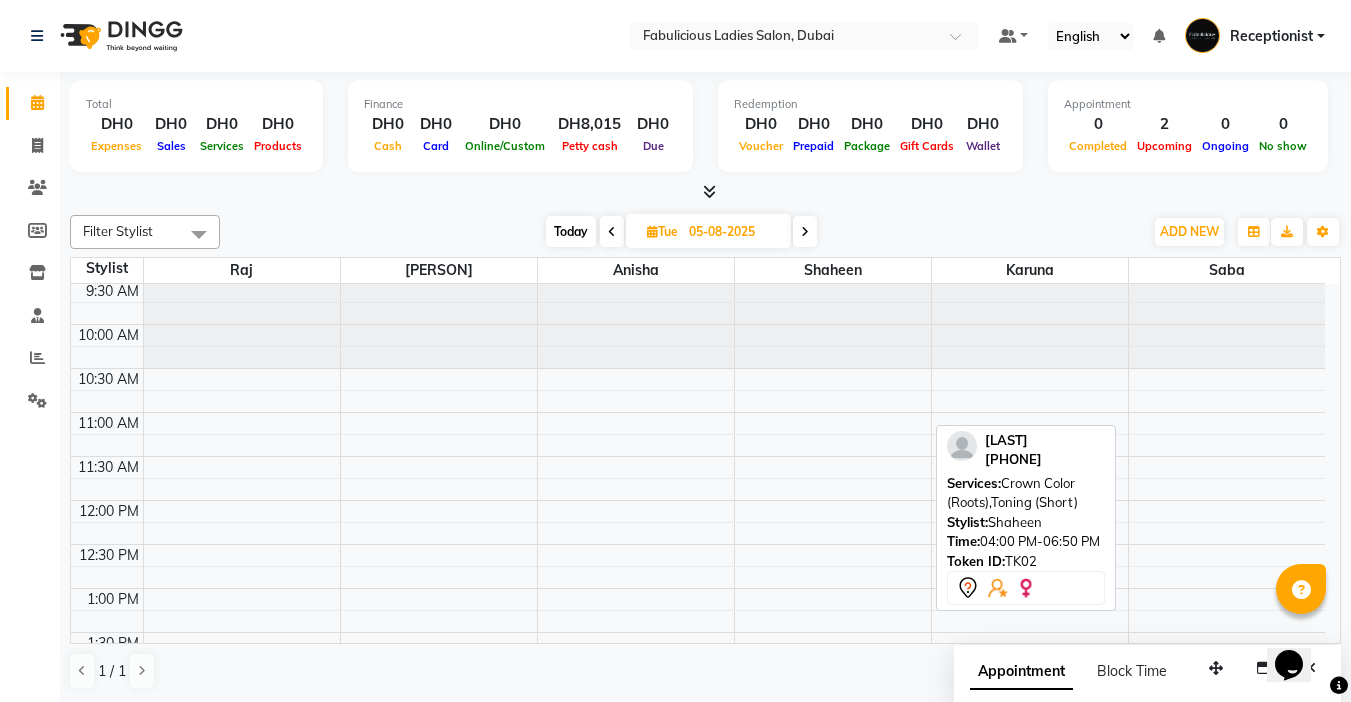 scroll, scrollTop: 0, scrollLeft: 0, axis: both 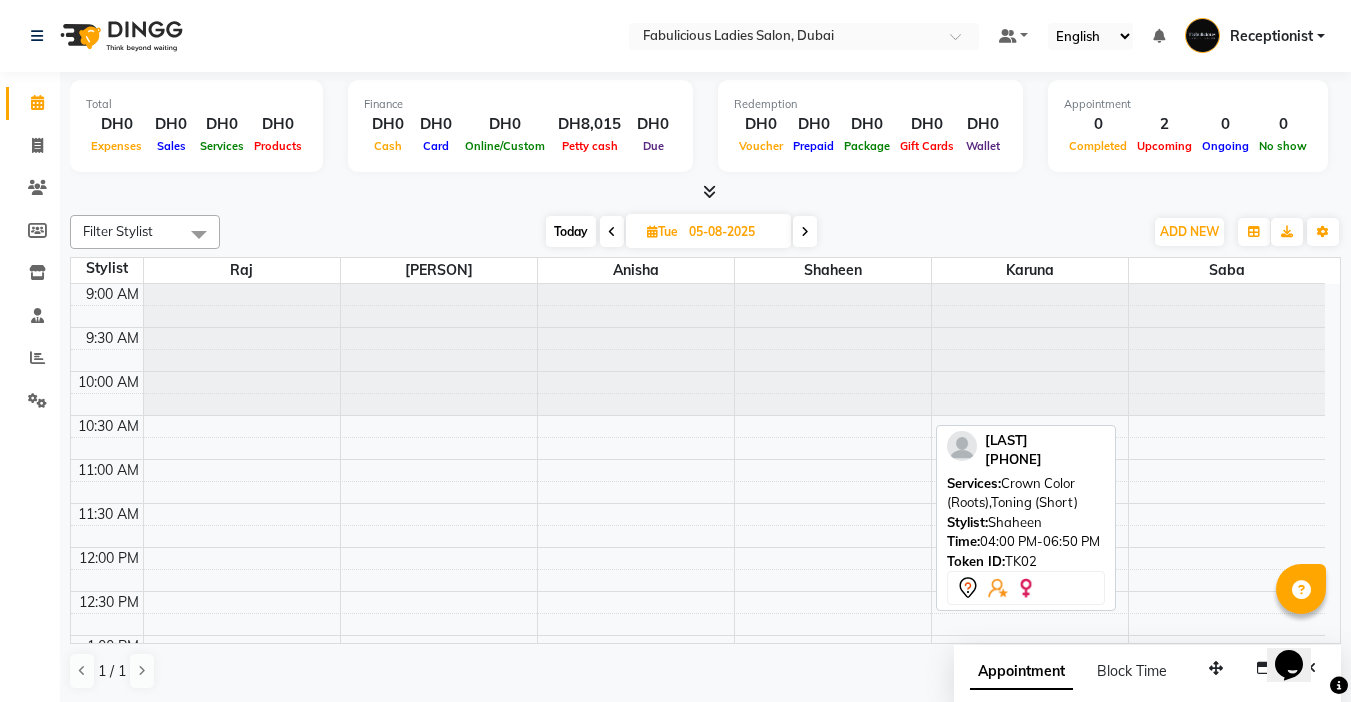 click on "Today" at bounding box center [571, 231] 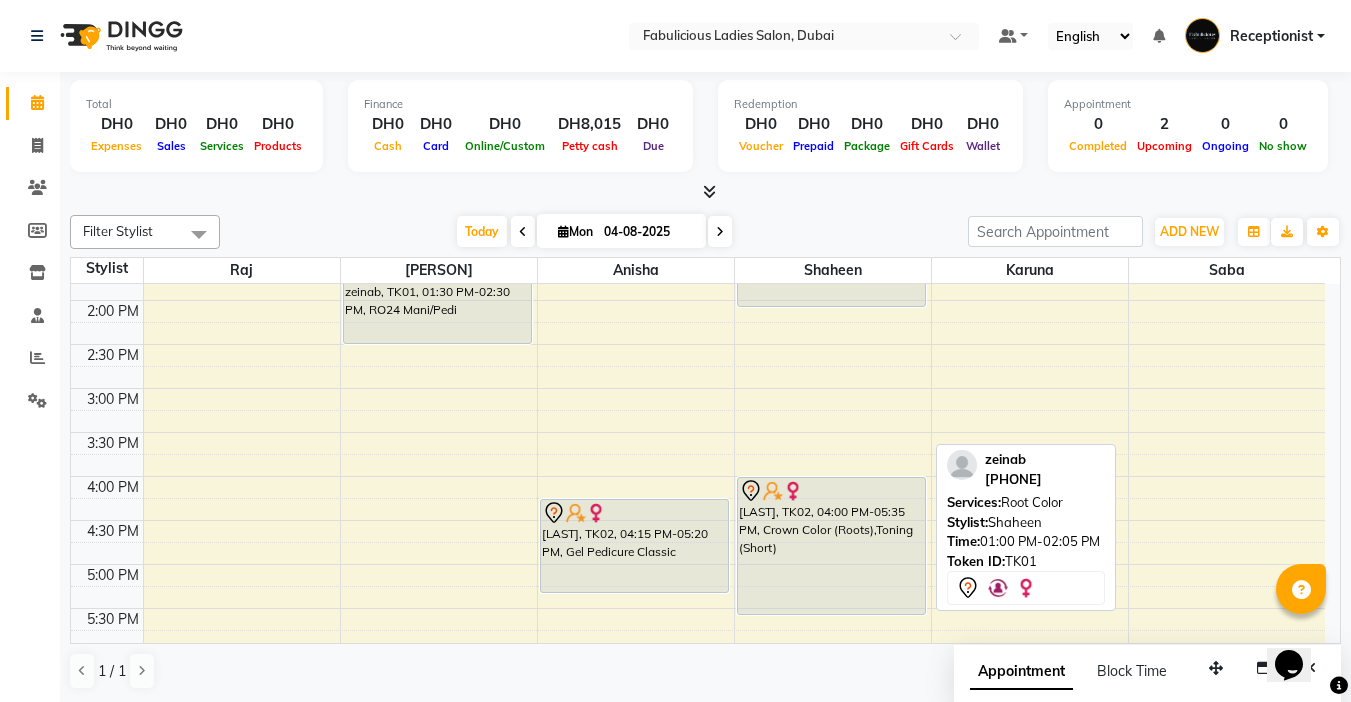 scroll, scrollTop: 477, scrollLeft: 0, axis: vertical 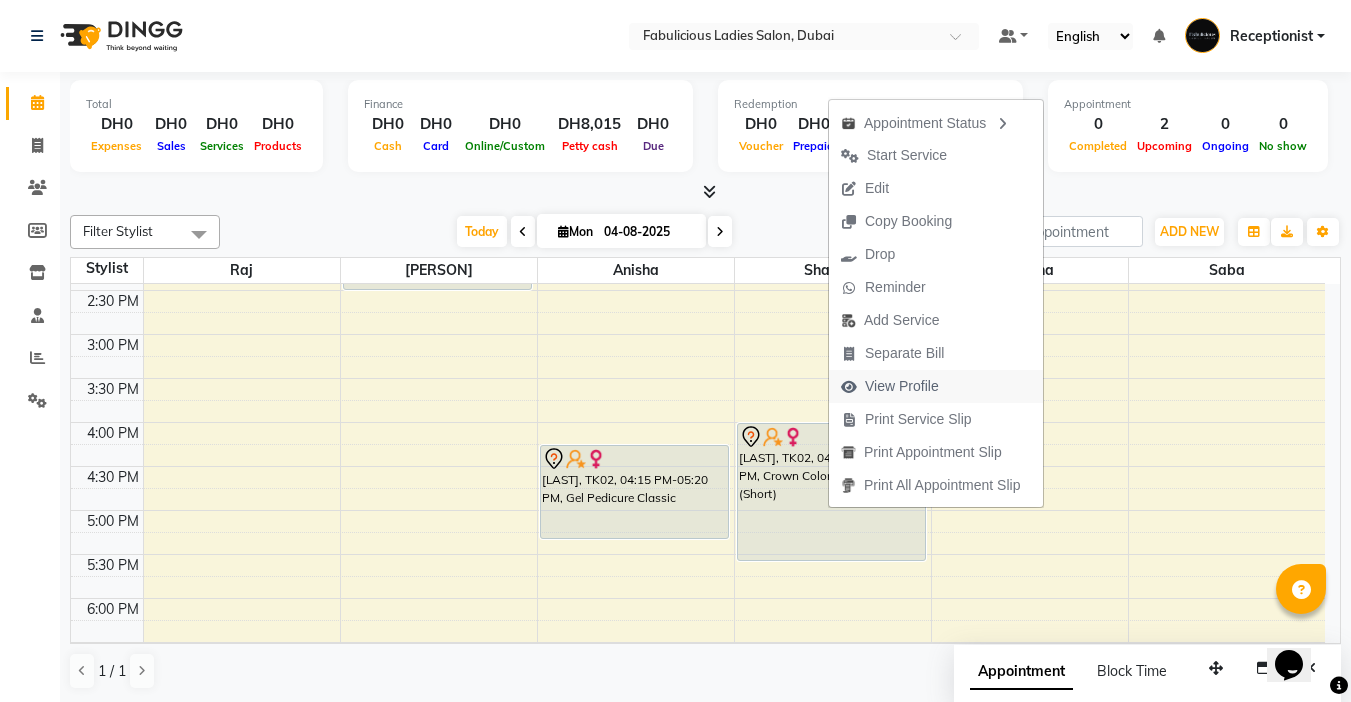 click on "View Profile" at bounding box center (902, 386) 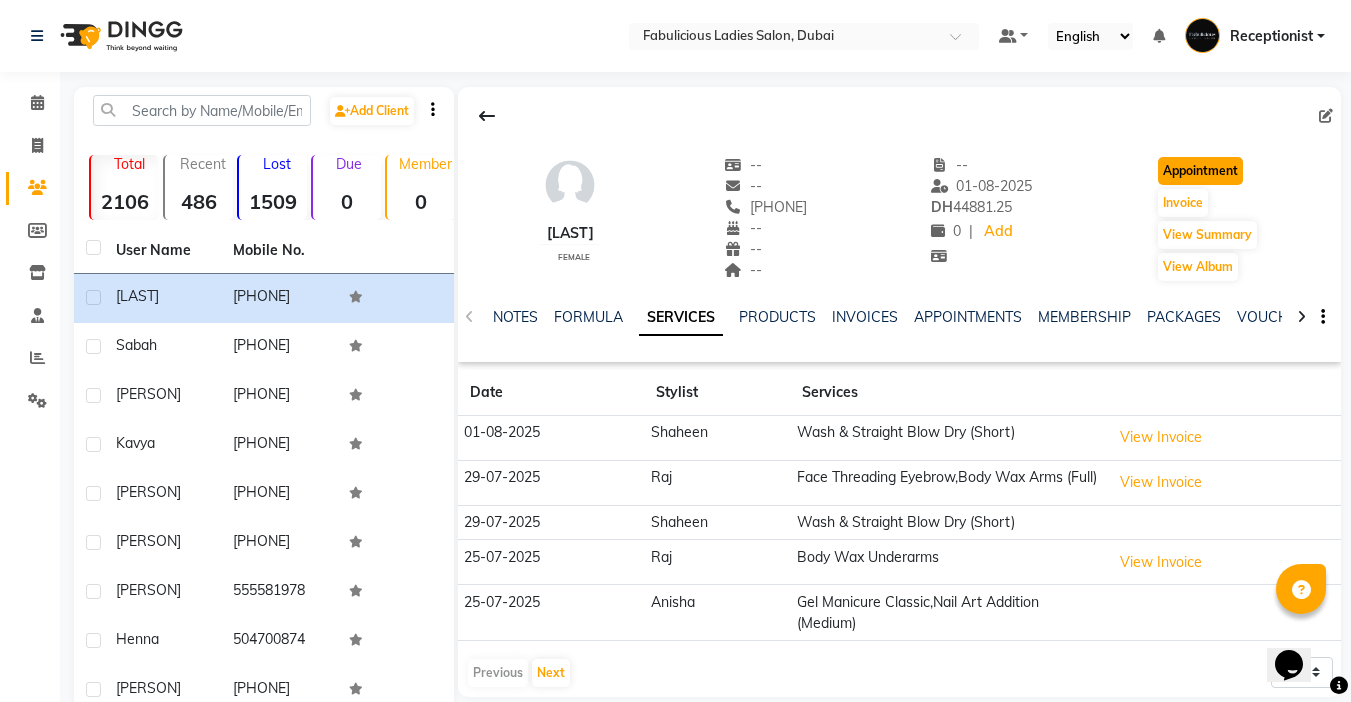 click on "Appointment" 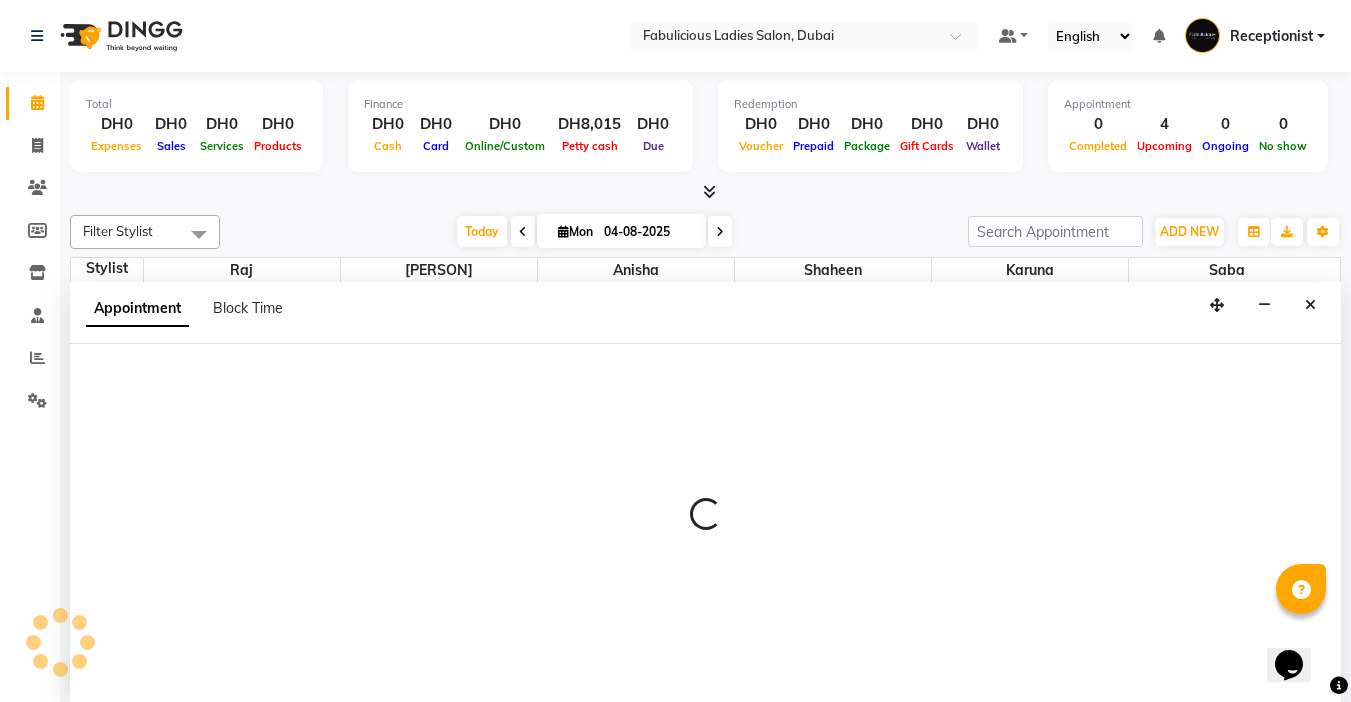 scroll, scrollTop: 1, scrollLeft: 0, axis: vertical 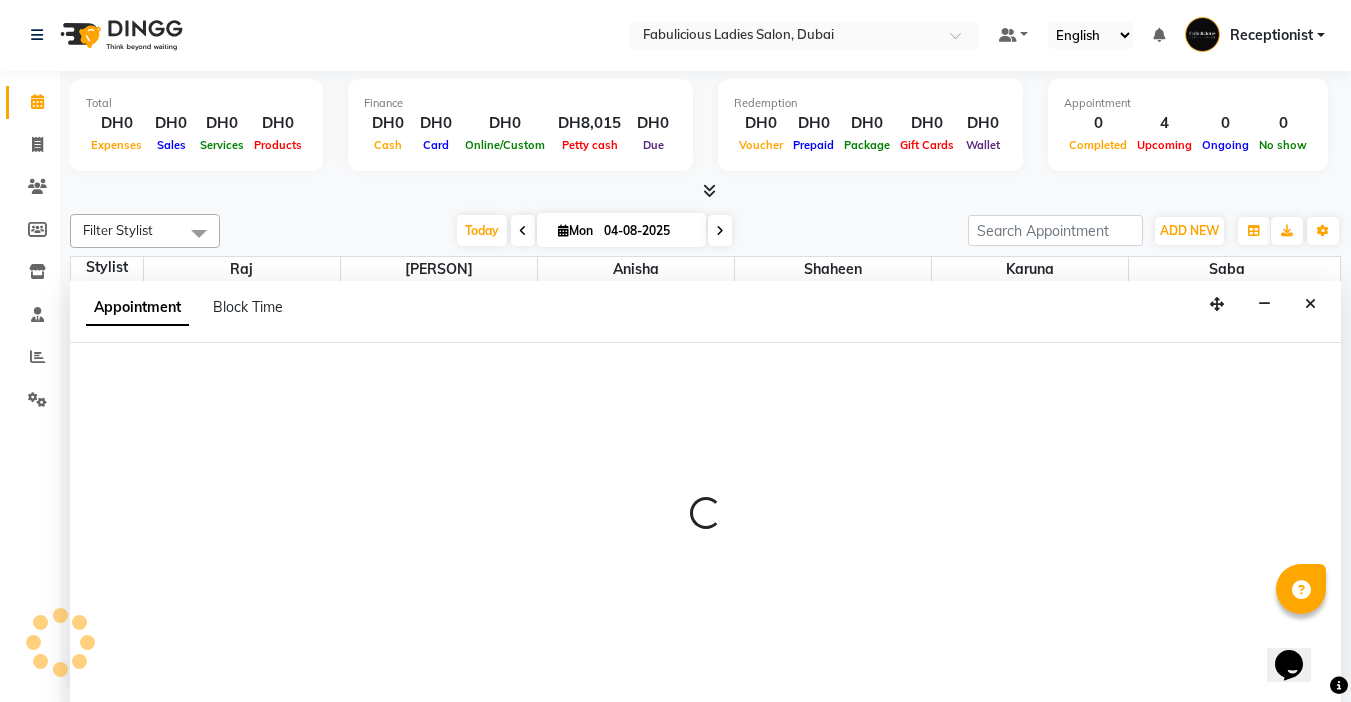 select on "600" 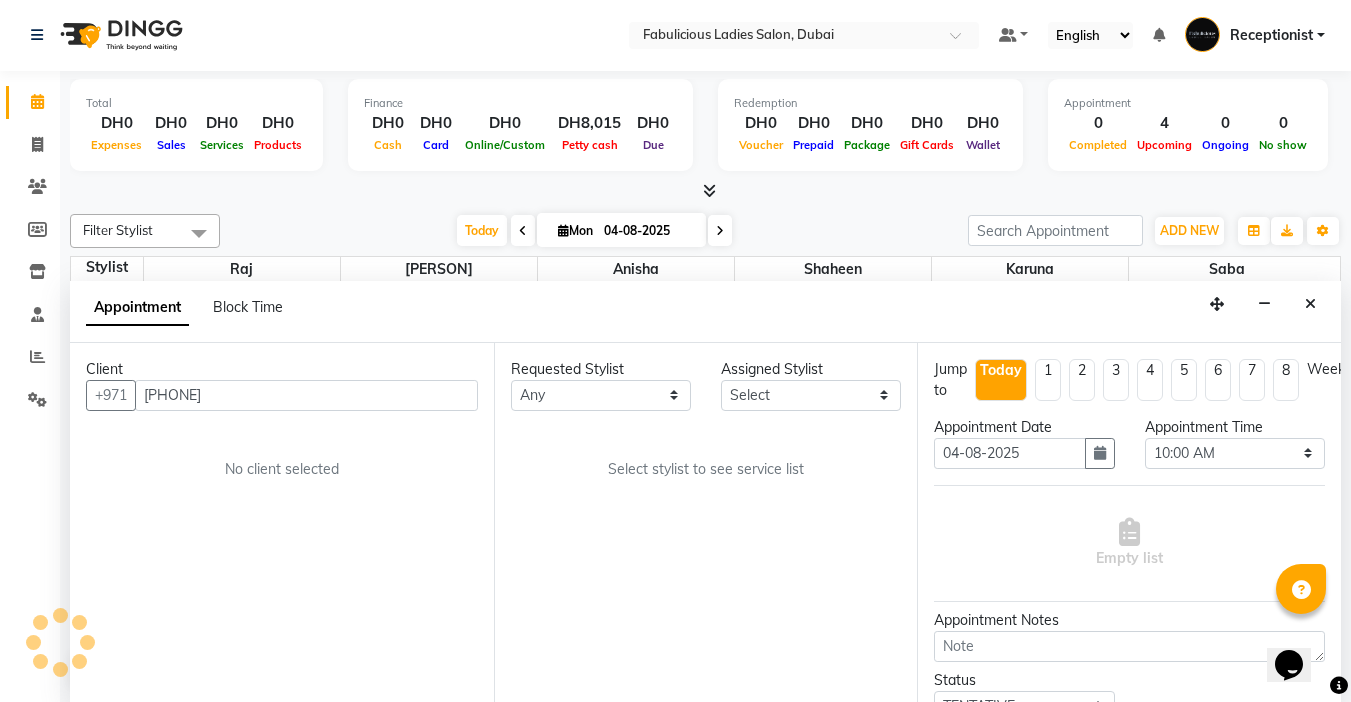 scroll, scrollTop: 177, scrollLeft: 0, axis: vertical 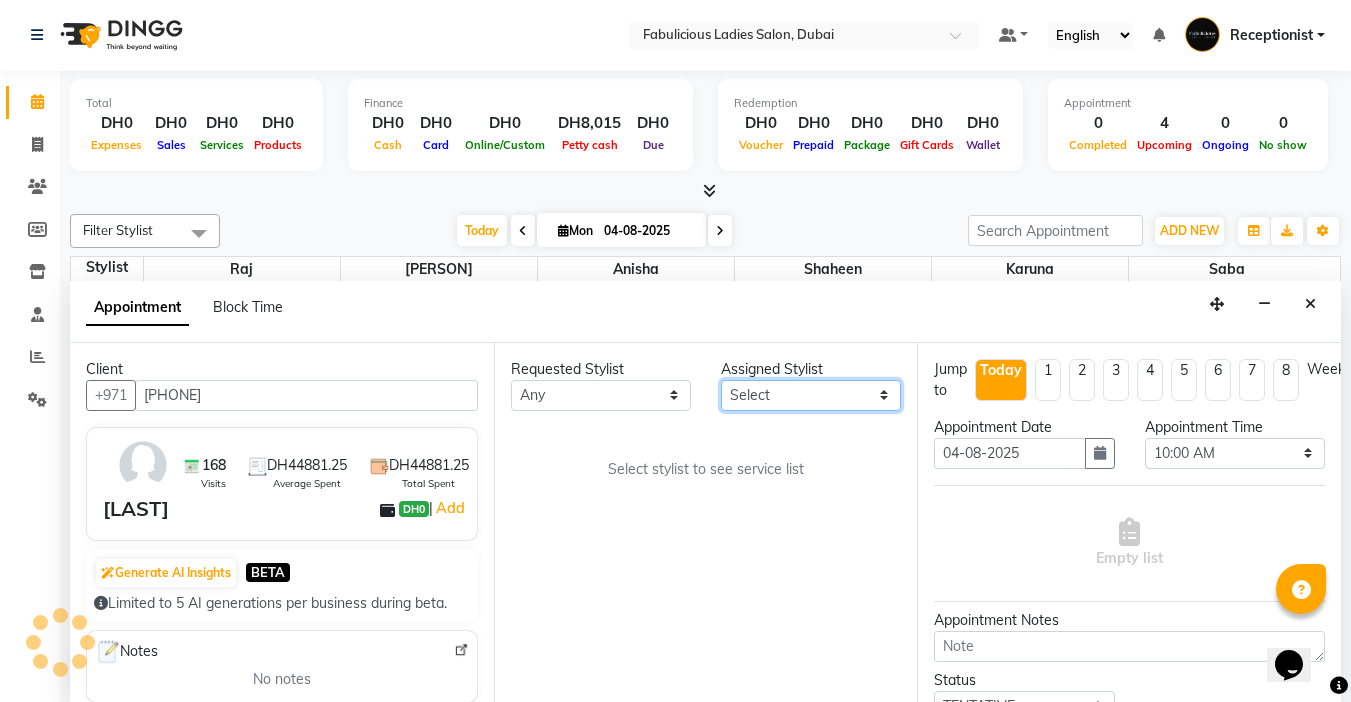 click on "Select [PERSON] [PERSON] [PERSON] [PERSON] [PERSON]" at bounding box center [811, 395] 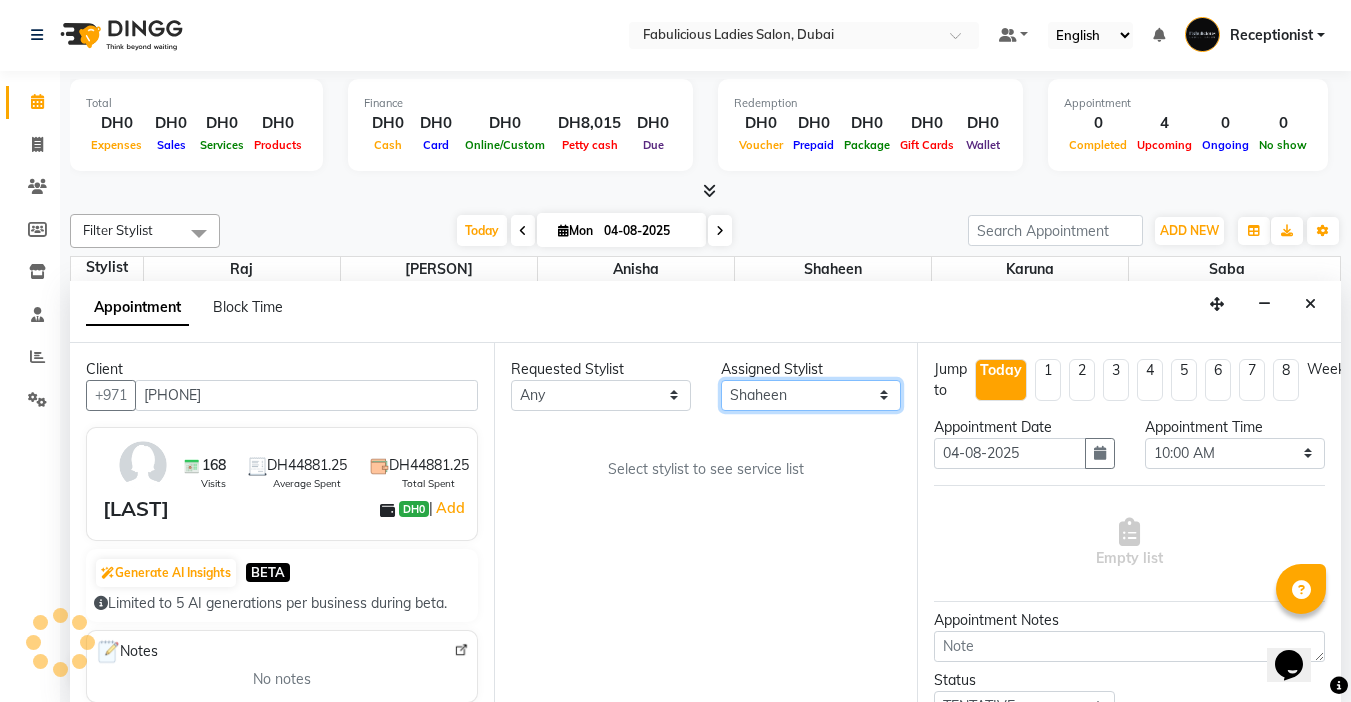 click on "Select [PERSON] [PERSON] [PERSON] [PERSON] [PERSON]" at bounding box center [811, 395] 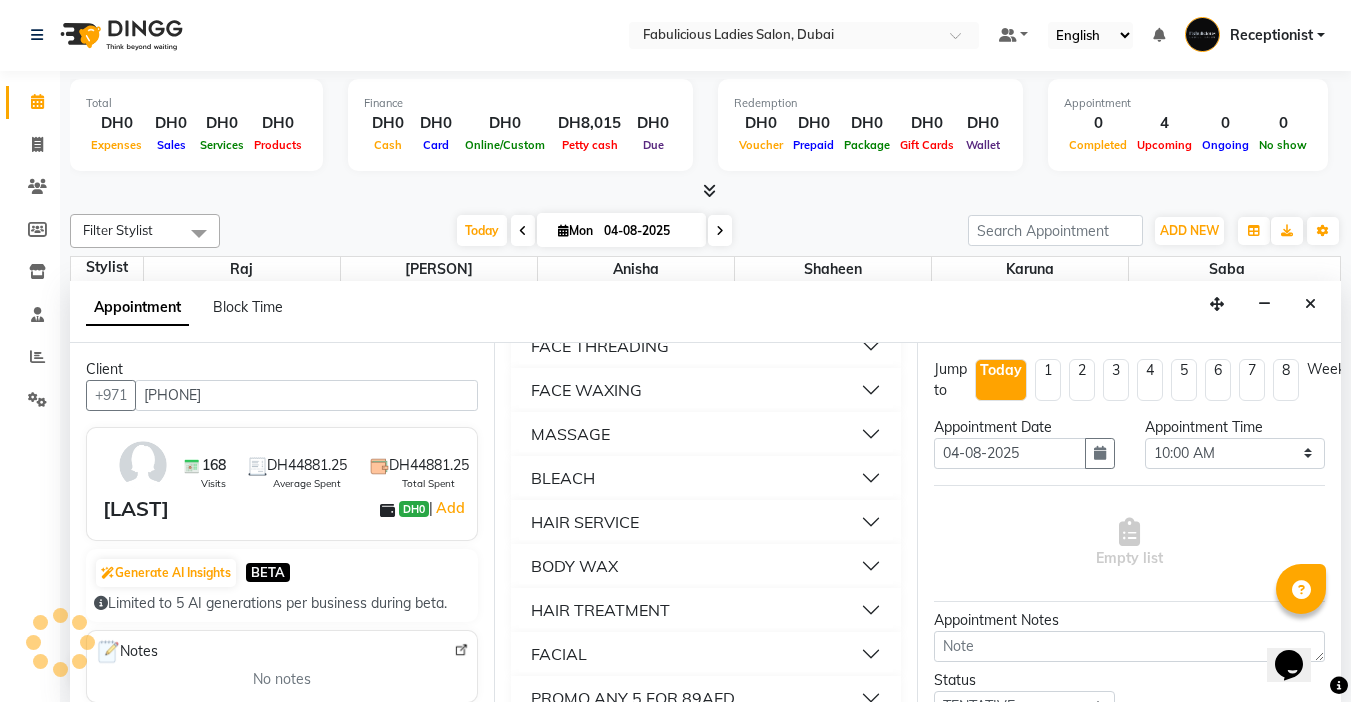 scroll, scrollTop: 1400, scrollLeft: 0, axis: vertical 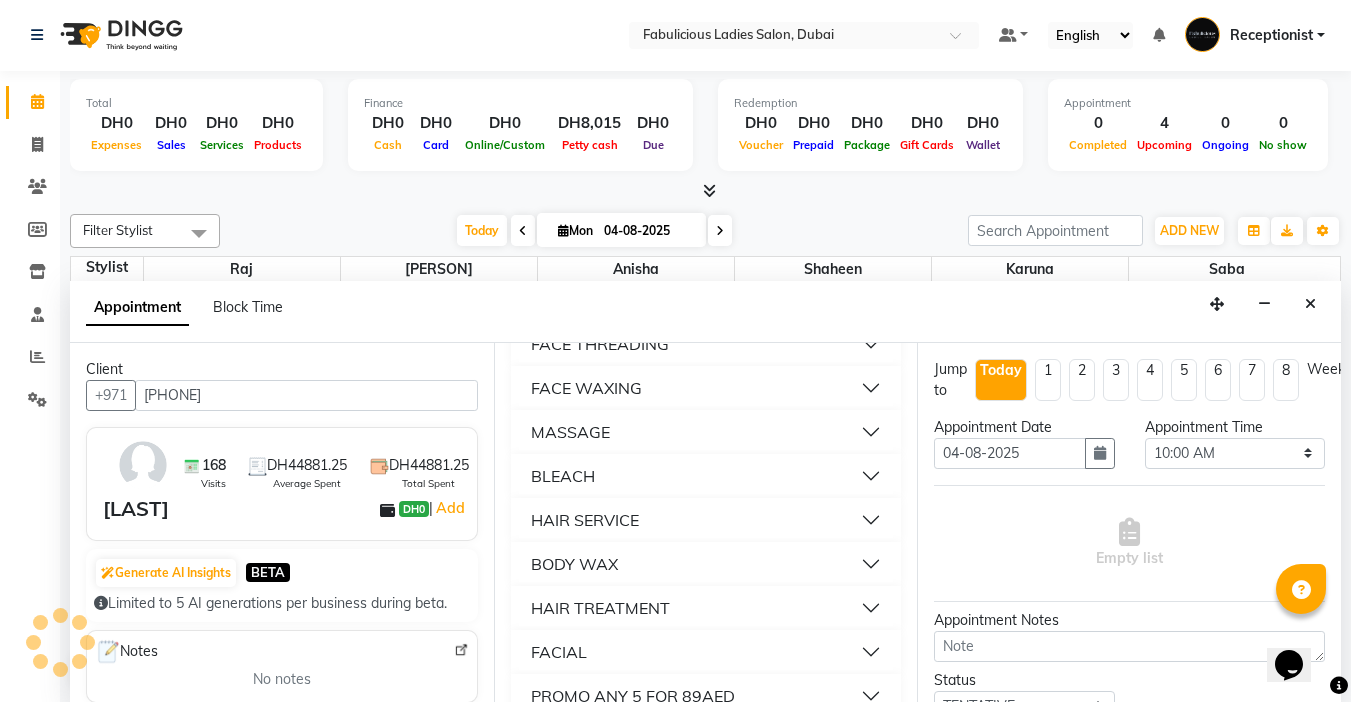 click on "HAIR SERVICE" at bounding box center [706, 520] 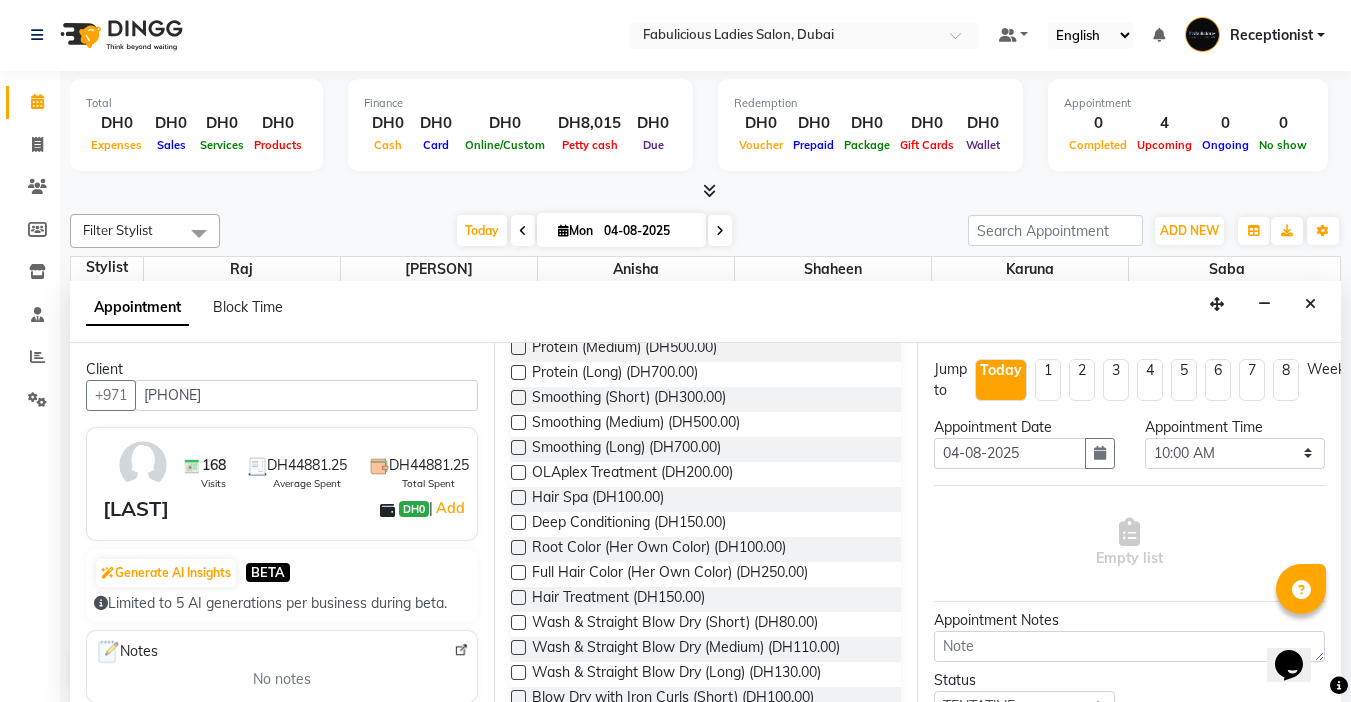 scroll, scrollTop: 2600, scrollLeft: 0, axis: vertical 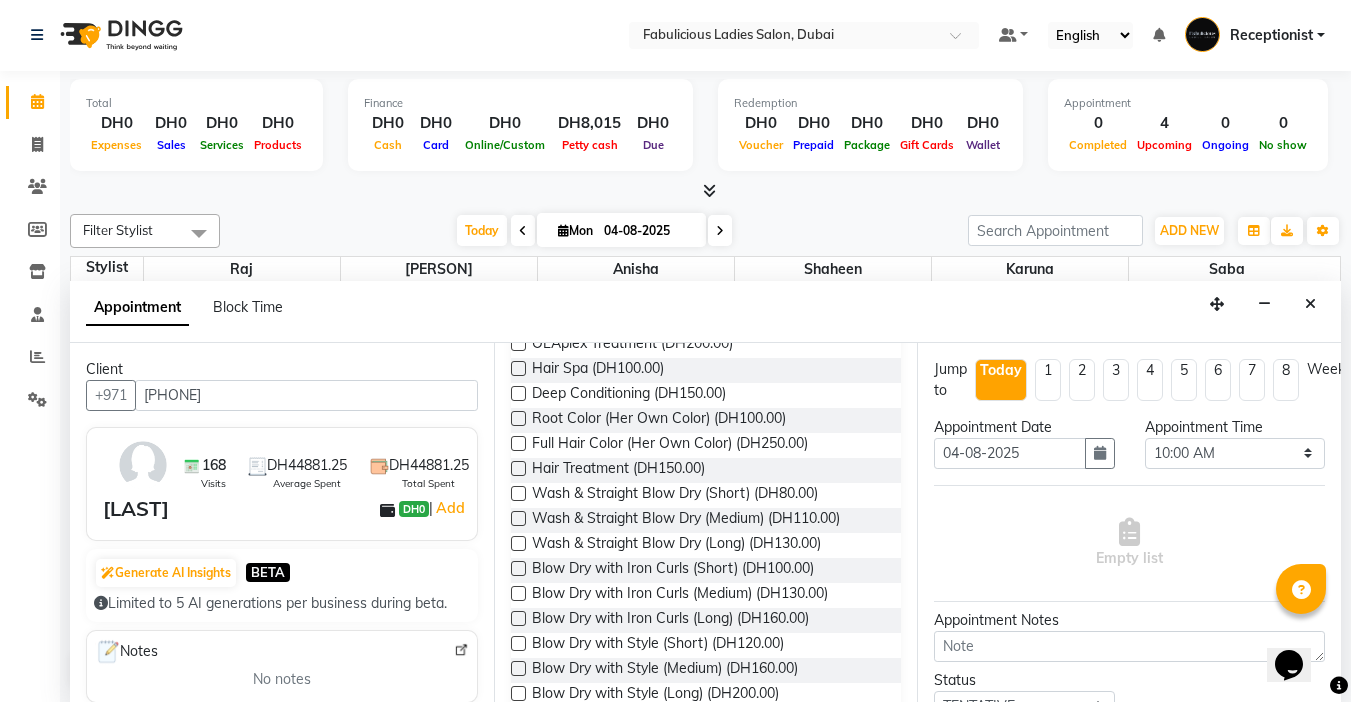 click at bounding box center (518, 493) 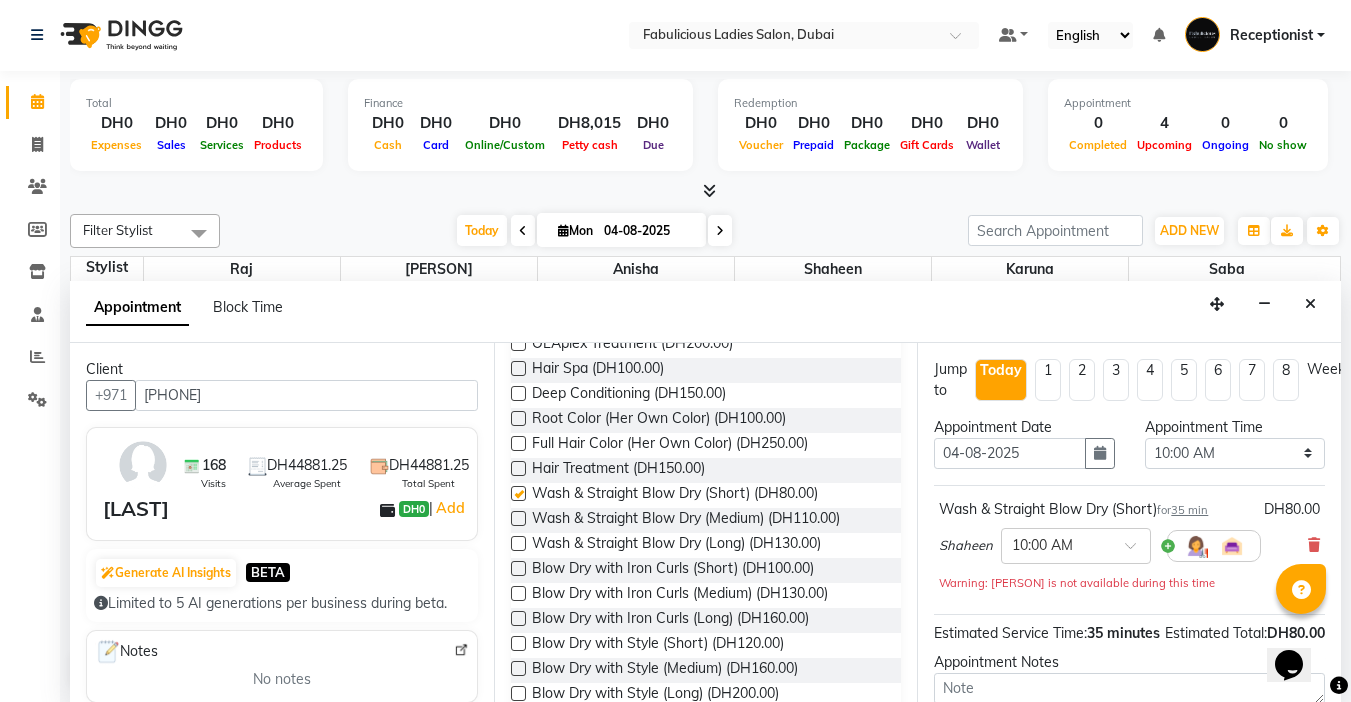 checkbox on "false" 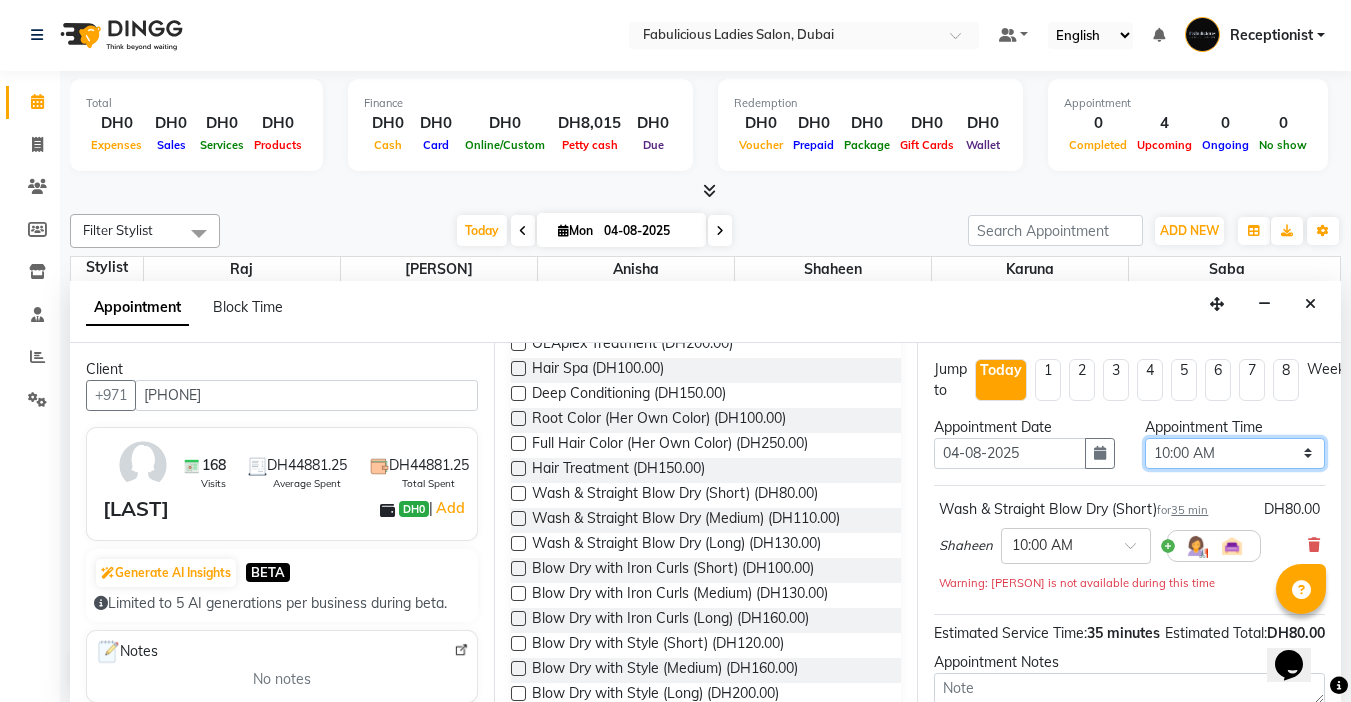 click on "Select 10:00 AM 10:15 AM 10:30 AM 10:45 AM 11:00 AM 11:15 AM 11:30 AM 11:45 AM 12:00 PM 12:15 PM 12:30 PM 12:45 PM 01:00 PM 01:15 PM 01:30 PM 01:45 PM 02:00 PM 02:15 PM 02:30 PM 02:45 PM 03:00 PM 03:15 PM 03:30 PM 03:45 PM 04:00 PM 04:15 PM 04:30 PM 04:45 PM 05:00 PM 05:15 PM 05:30 PM 05:45 PM 06:00 PM 06:15 PM 06:30 PM 06:45 PM 07:00 PM 07:15 PM 07:30 PM 07:45 PM 08:00 PM 08:15 PM 08:30 PM 08:45 PM 09:00 PM 09:15 PM 09:30 PM 09:45 PM 10:00 PM 10:15 PM 10:30 PM 10:45 PM 11:00 PM 11:15 PM 11:30 PM 11:45 PM" at bounding box center (1235, 453) 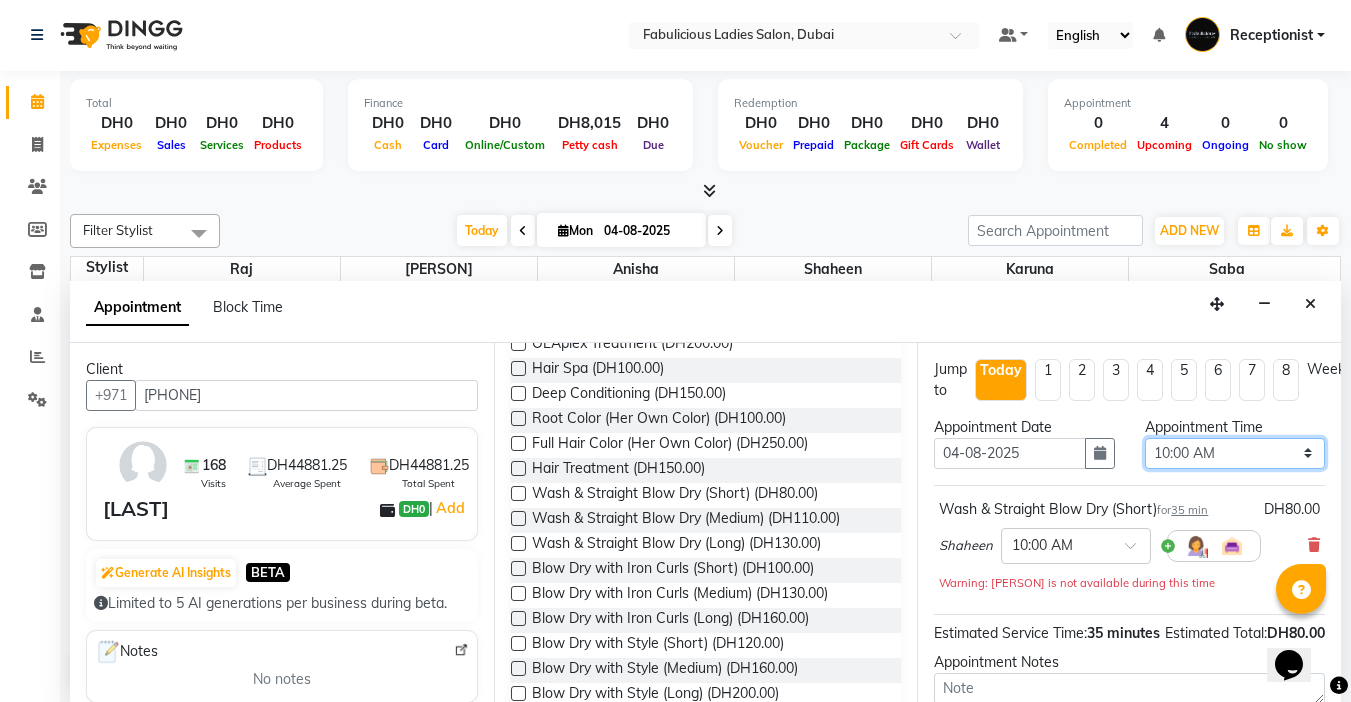 select on "1140" 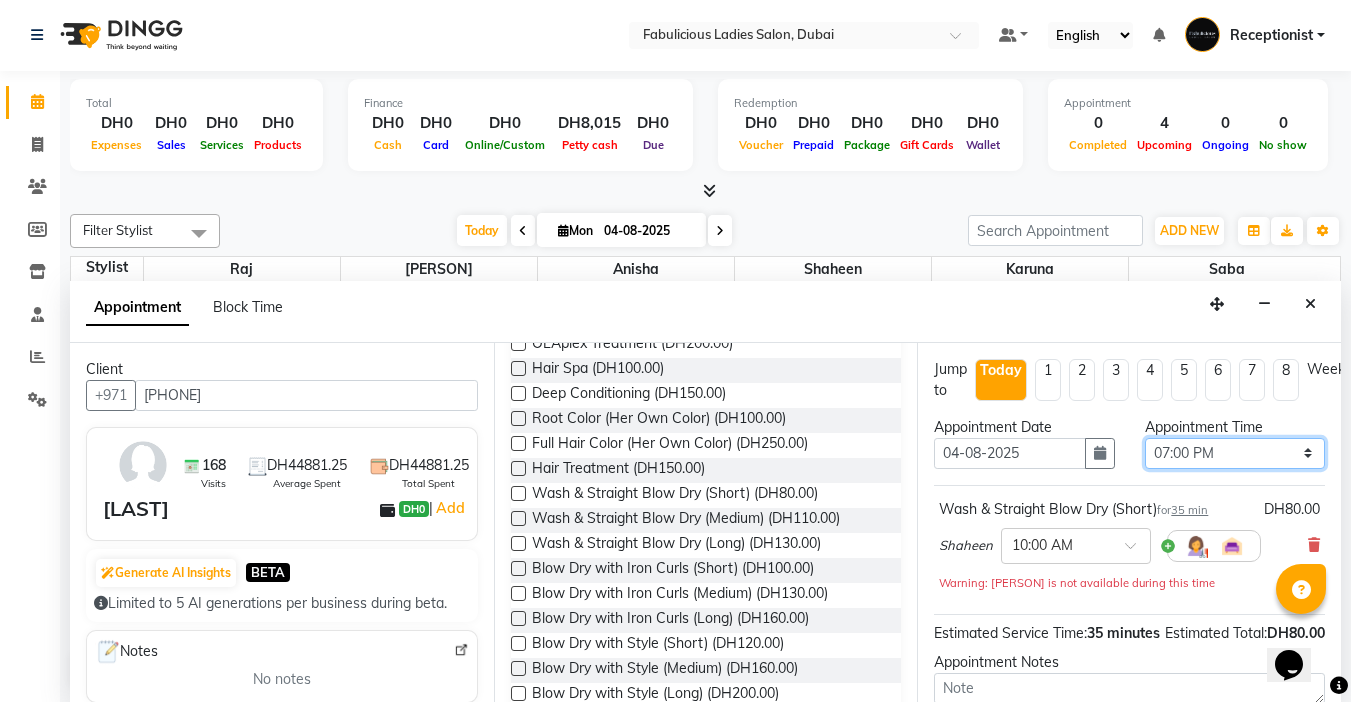 click on "Select 10:00 AM 10:15 AM 10:30 AM 10:45 AM 11:00 AM 11:15 AM 11:30 AM 11:45 AM 12:00 PM 12:15 PM 12:30 PM 12:45 PM 01:00 PM 01:15 PM 01:30 PM 01:45 PM 02:00 PM 02:15 PM 02:30 PM 02:45 PM 03:00 PM 03:15 PM 03:30 PM 03:45 PM 04:00 PM 04:15 PM 04:30 PM 04:45 PM 05:00 PM 05:15 PM 05:30 PM 05:45 PM 06:00 PM 06:15 PM 06:30 PM 06:45 PM 07:00 PM 07:15 PM 07:30 PM 07:45 PM 08:00 PM 08:15 PM 08:30 PM 08:45 PM 09:00 PM 09:15 PM 09:30 PM 09:45 PM 10:00 PM 10:15 PM 10:30 PM 10:45 PM 11:00 PM 11:15 PM 11:30 PM 11:45 PM" at bounding box center (1235, 453) 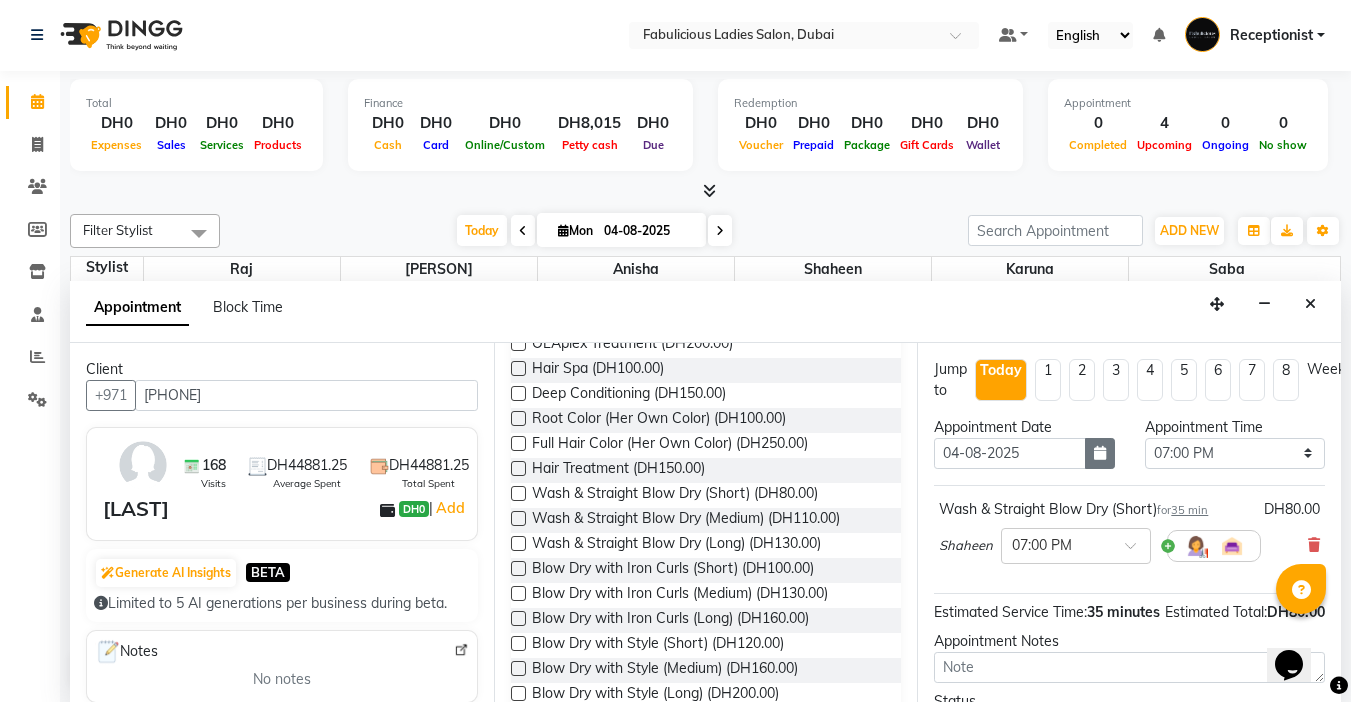 click at bounding box center [1100, 453] 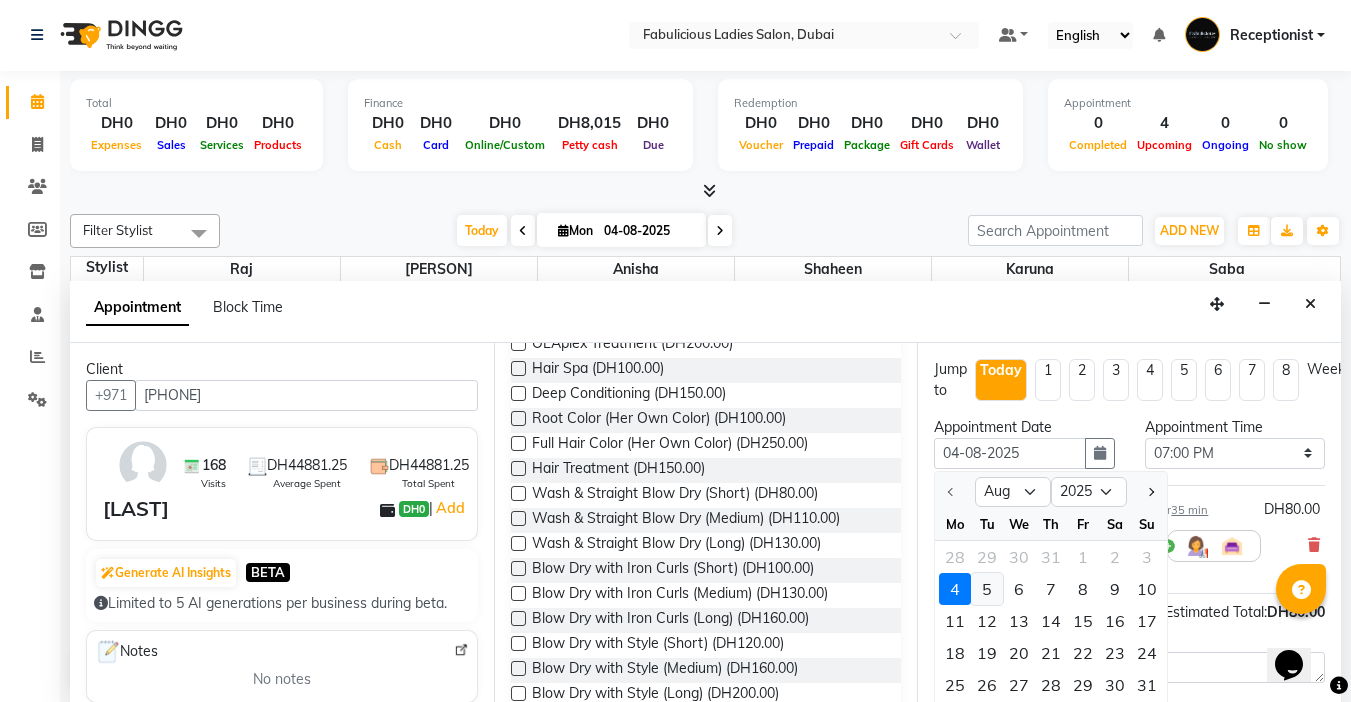click on "5" at bounding box center (987, 589) 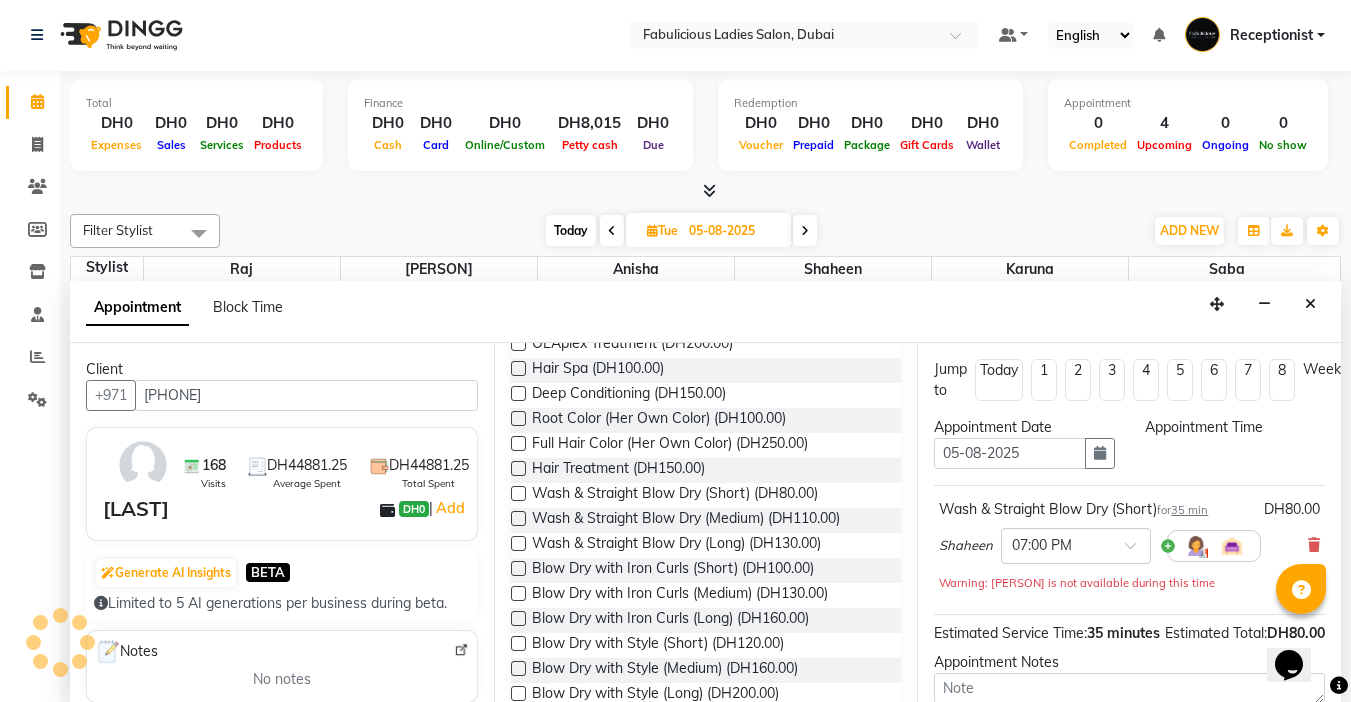 select on "1140" 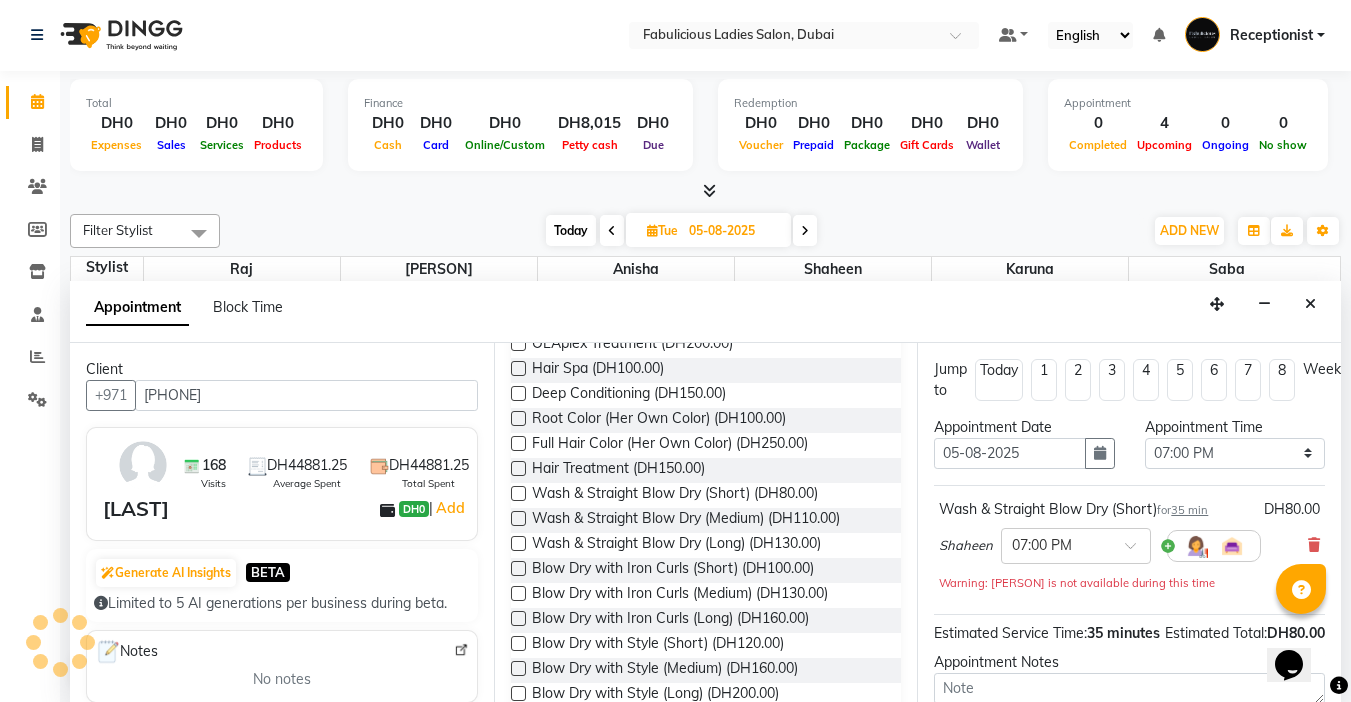 scroll, scrollTop: 177, scrollLeft: 0, axis: vertical 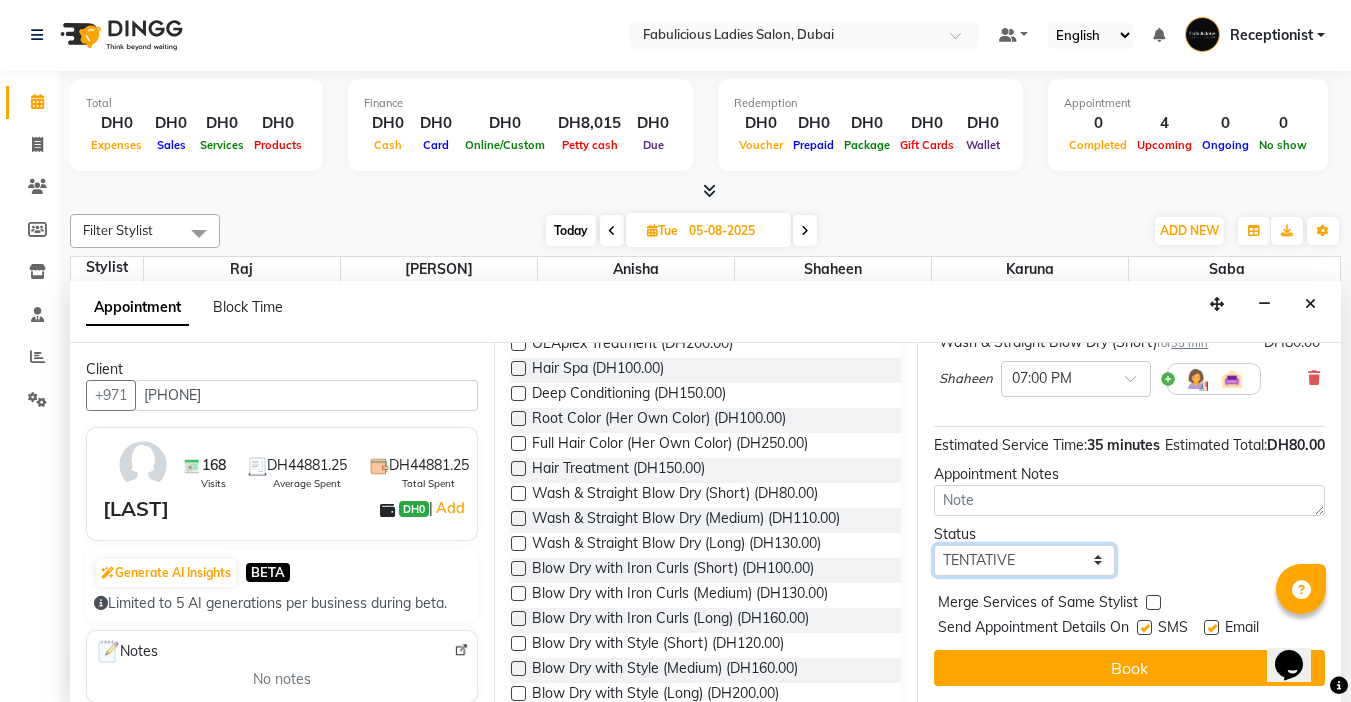 click on "Select TENTATIVE CONFIRM UPCOMING" at bounding box center [1024, 560] 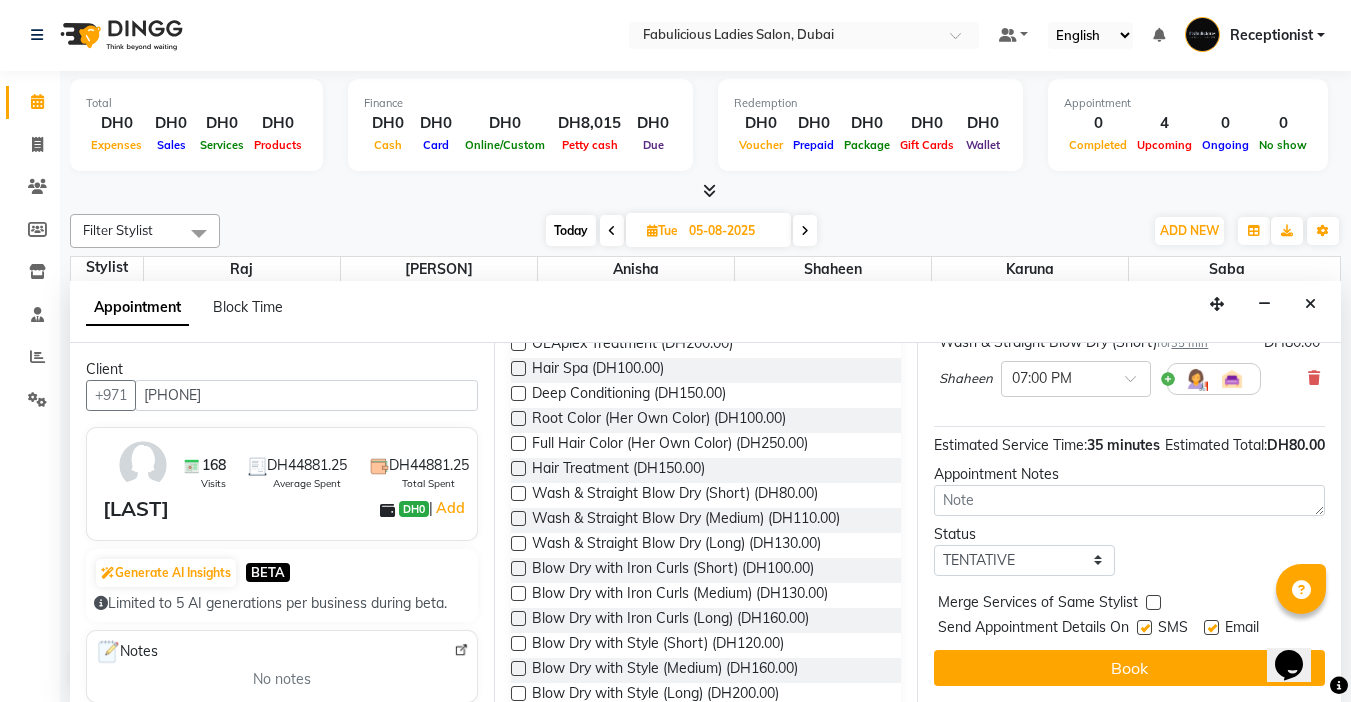 click at bounding box center [1153, 602] 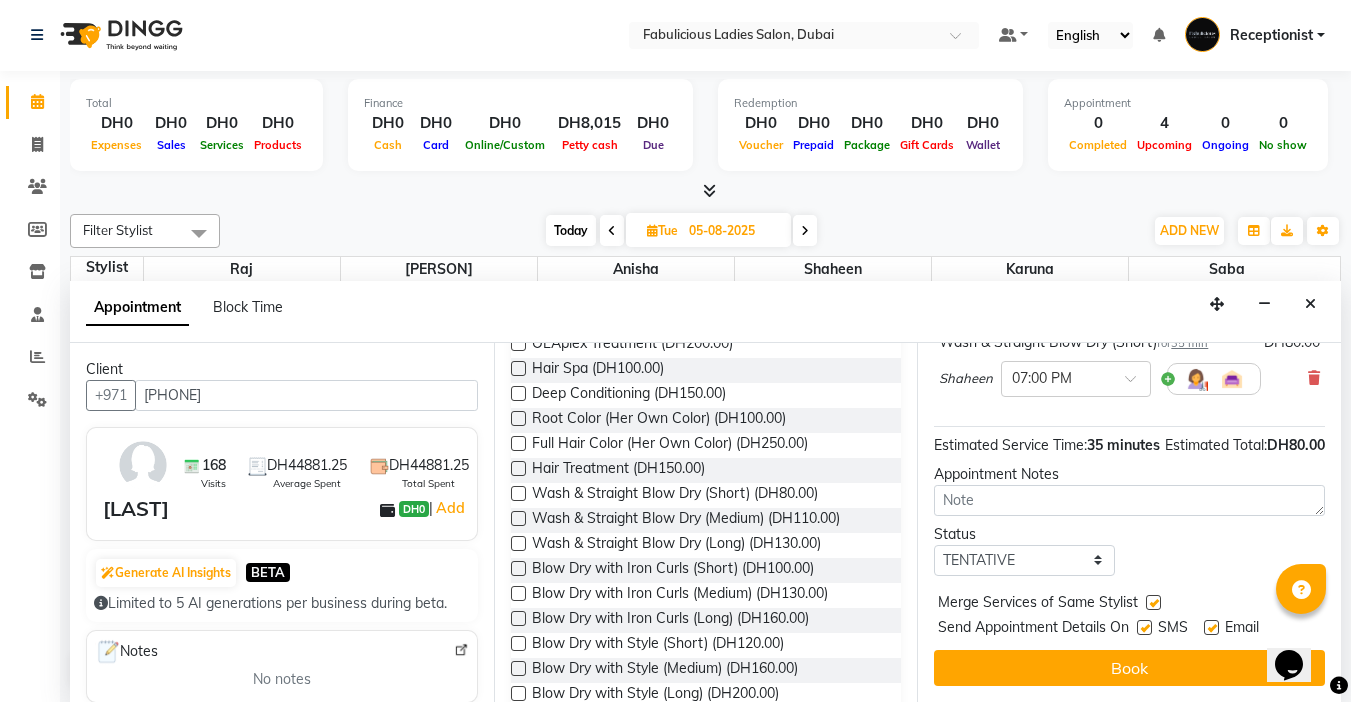 click on "Jump to Today 1 2 3 4 5 6 7 8 Weeks Appointment Date [DATE] Appointment Time Select 10:00 AM 10:15 AM 10:30 AM 10:45 AM 11:00 AM 11:15 AM 11:30 AM 11:45 AM 12:00 PM 12:15 PM 12:30 PM 12:45 PM 01:00 PM 01:15 PM 01:30 PM 01:45 PM 02:00 PM 02:15 PM 02:30 PM 02:45 PM 03:00 PM 03:15 PM 03:30 PM 03:45 PM 04:00 PM 04:15 PM 04:30 PM 04:45 PM 05:00 PM 05:15 PM 05:30 PM 05:45 PM 06:00 PM 06:15 PM 06:30 PM 06:45 PM 07:00 PM 07:15 PM 07:30 PM 07:45 PM 08:00 PM 08:15 PM 08:30 PM 08:45 PM 09:00 PM 09:15 PM 09:30 PM 09:45 PM 10:00 PM 10:15 PM 10:30 PM 10:45 PM 11:00 PM 11:15 PM 11:30 PM 11:45 PM Wash & Straight Blow Dry (Short) for 35 min DH80.00 [LAST] × 07:00 PM Estimated Service Time: 35 minutes Estimated Total: DH80.00 Appointment Notes Status Select TENTATIVE CONFIRM UPCOMING Merge Services of Same Stylist Send Appointment Details On SMS Email Book" at bounding box center (1129, 522) 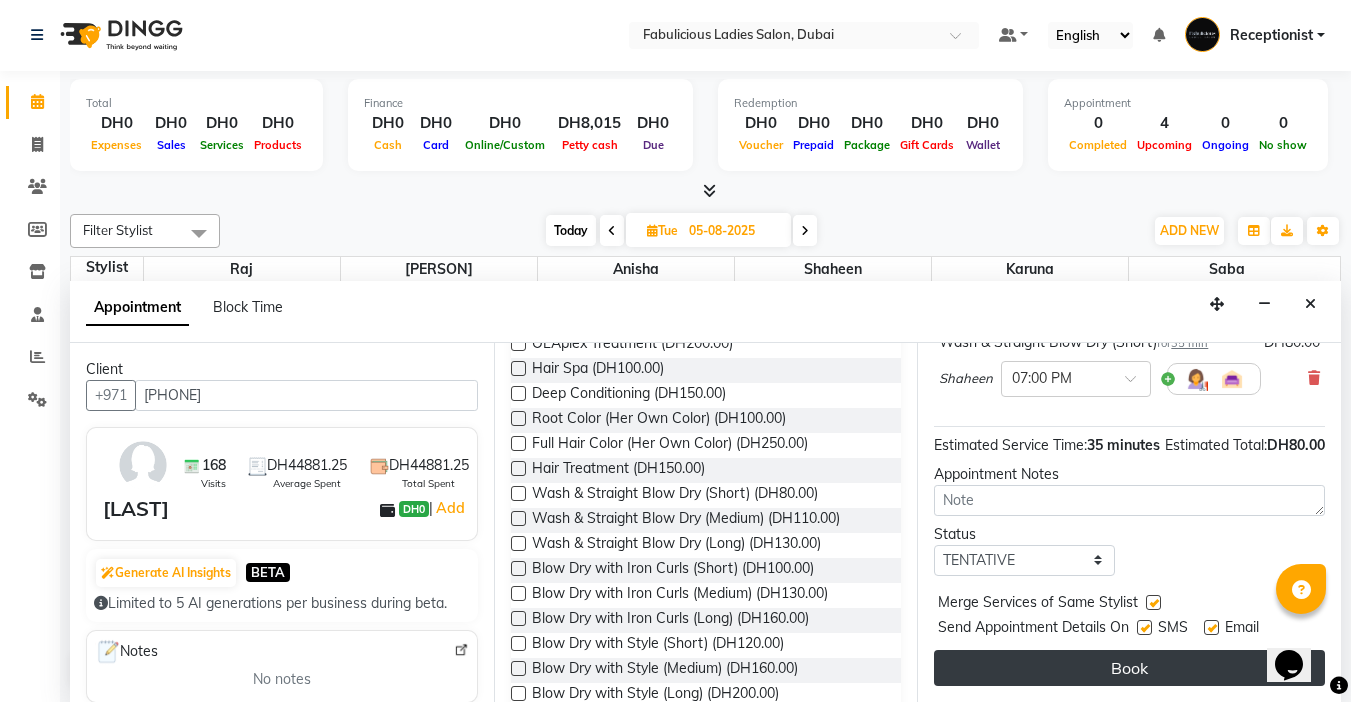 click on "Book" at bounding box center [1129, 668] 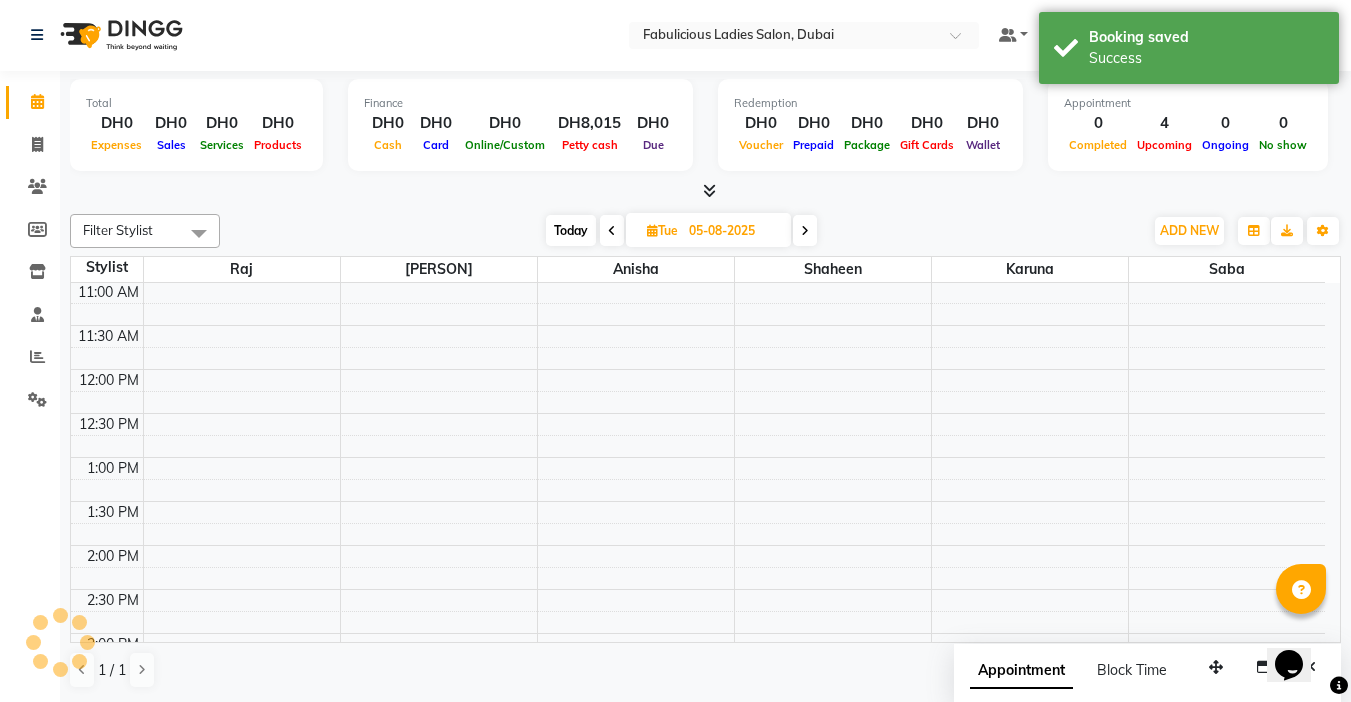 scroll, scrollTop: 0, scrollLeft: 0, axis: both 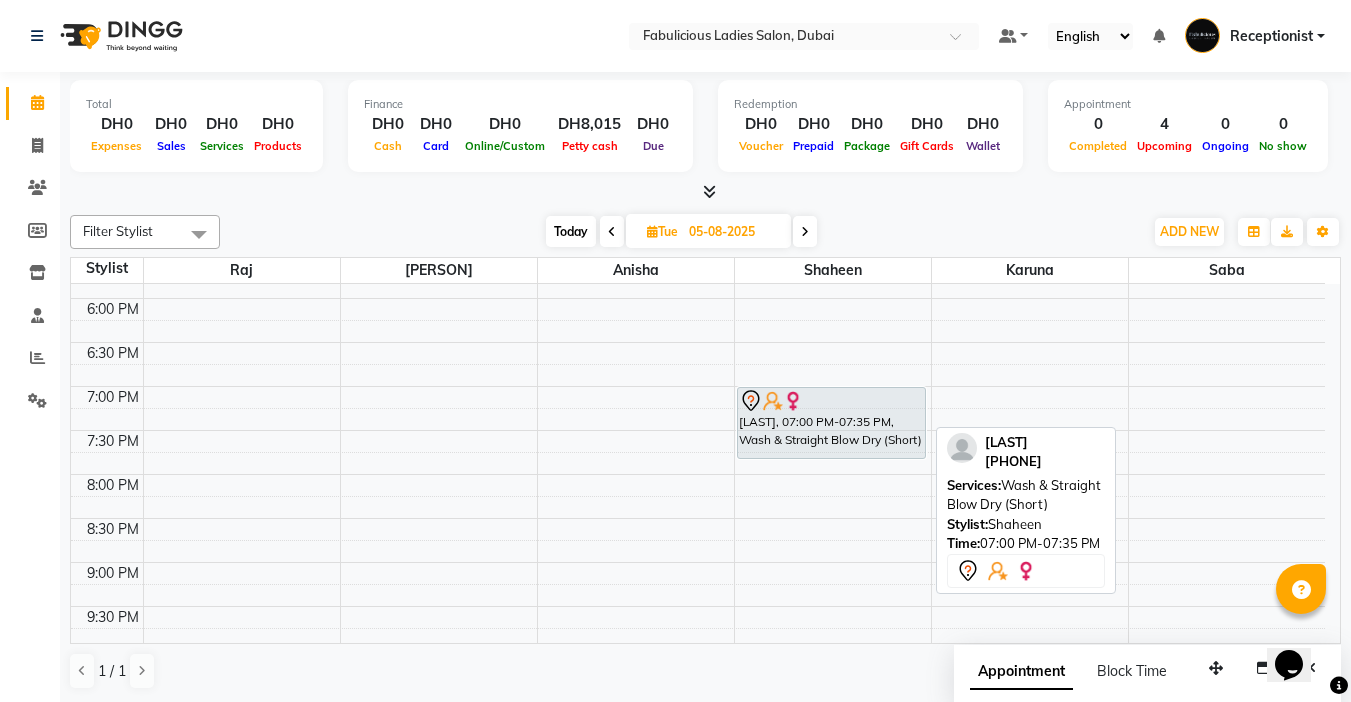 drag, startPoint x: 894, startPoint y: 433, endPoint x: 905, endPoint y: 474, distance: 42.44997 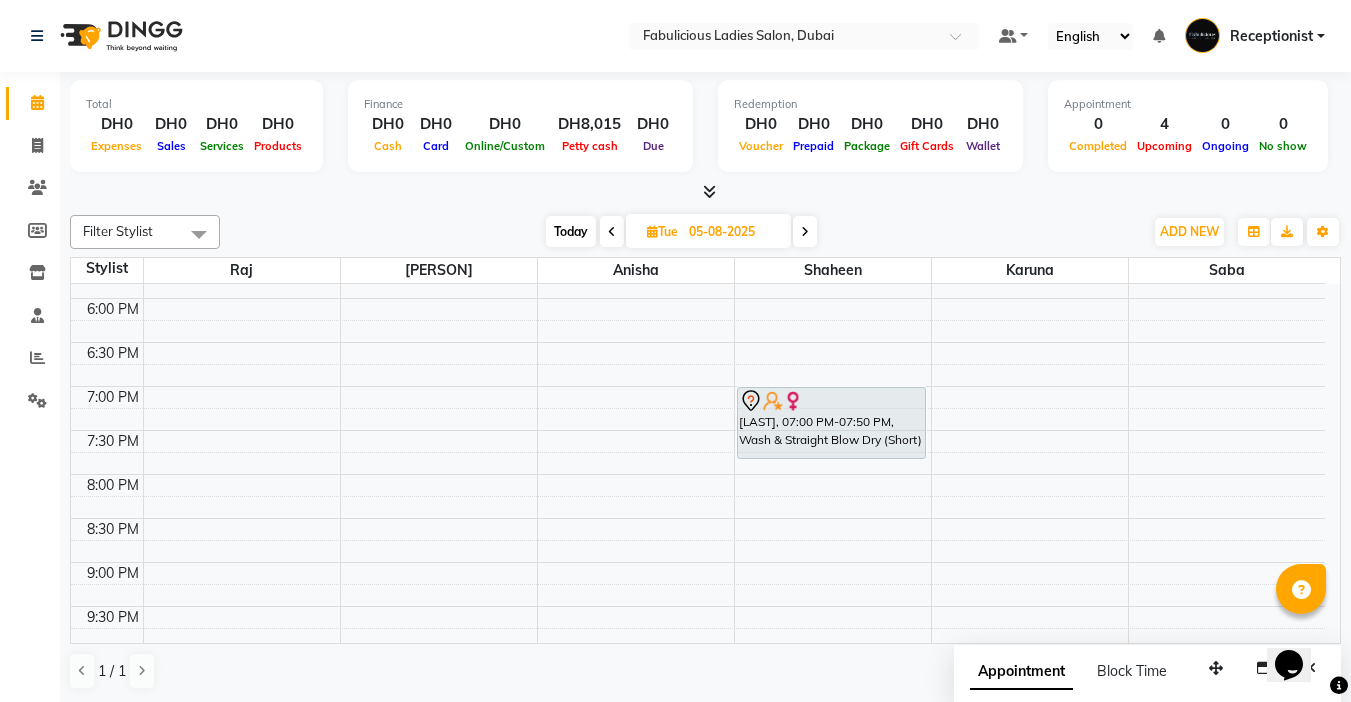 click on "Today" at bounding box center (571, 231) 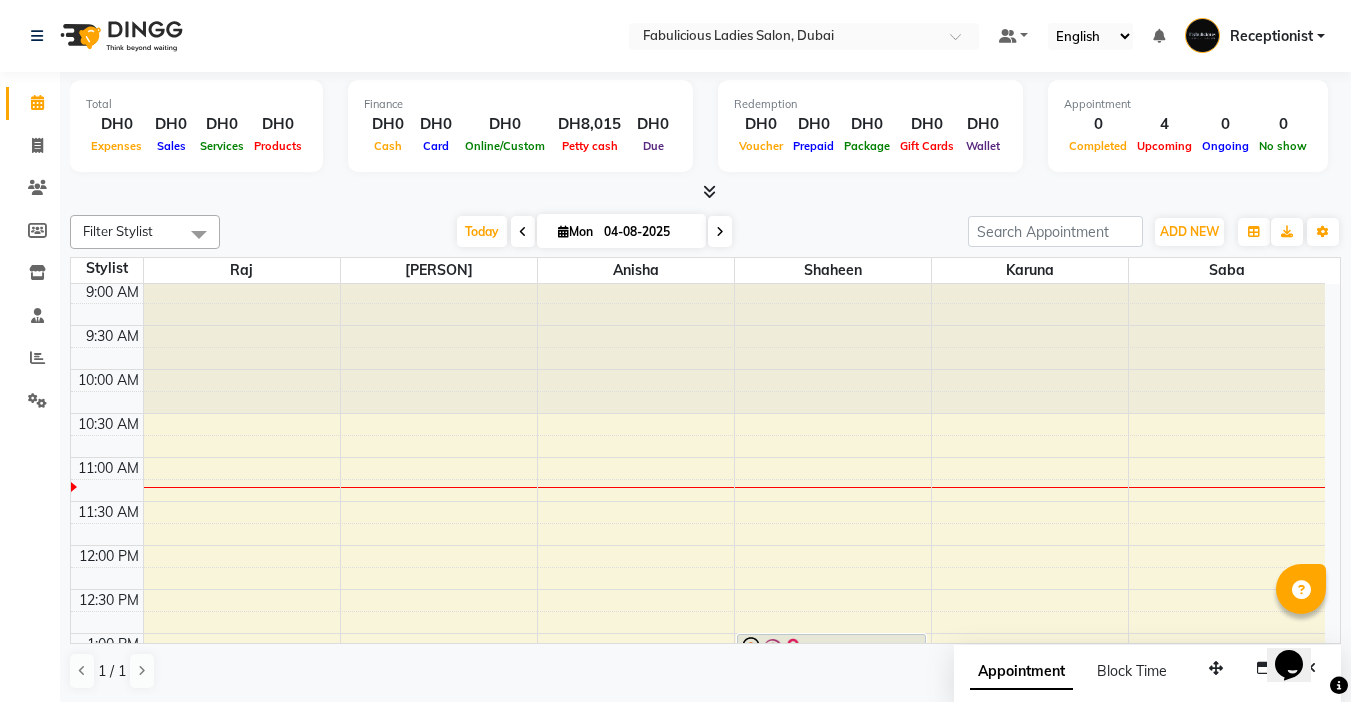 scroll, scrollTop: 0, scrollLeft: 0, axis: both 